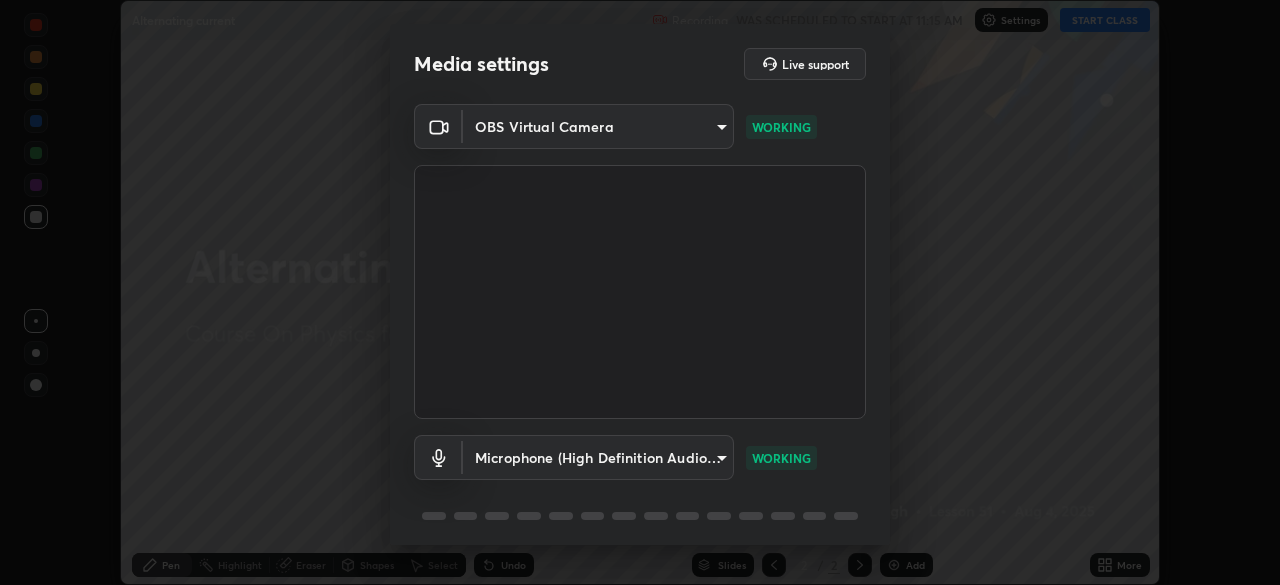 scroll, scrollTop: 0, scrollLeft: 0, axis: both 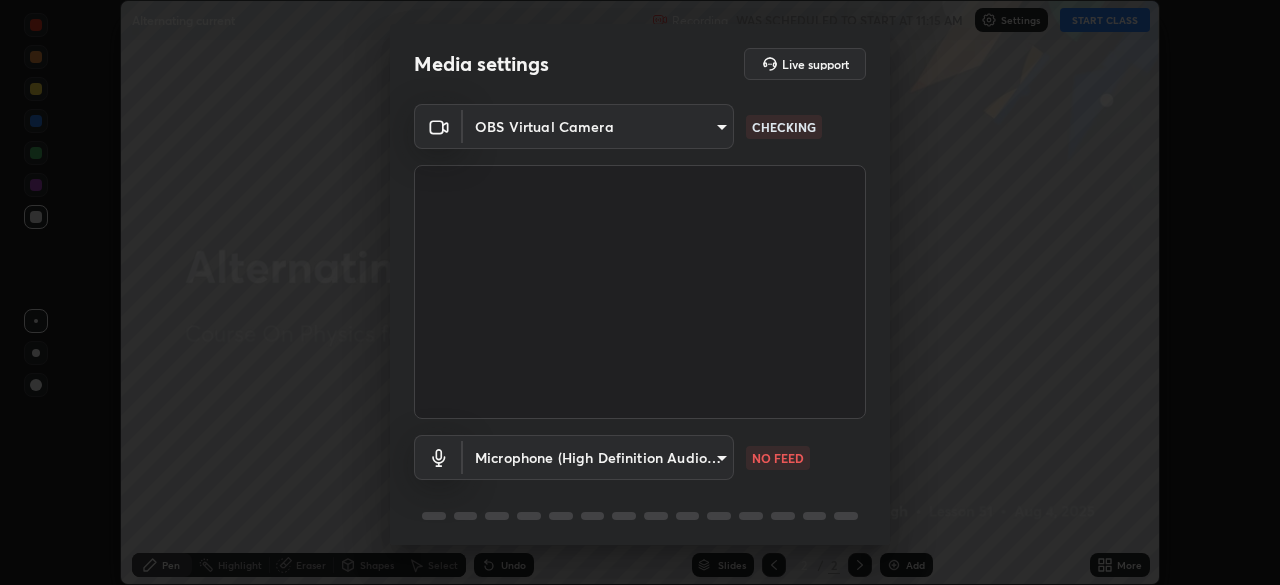 click on "Erase all Alternating current Recording WAS SCHEDULED TO START AT  11:15 AM Settings START CLASS Setting up your live class Alternating current • L51 of Course On Physics for JEE Excel 7 2026 [FIRST] [LAST] Pen Highlight Eraser Shapes Select Undo Slides 2 / 2 Add More No doubts shared Encourage your learners to ask a doubt for better clarity Report an issue Reason for reporting Buffering Chat not working Audio - Video sync issue Educator video quality low ​ Attach an image Report Media settings Live support OBS Virtual Camera b6d43a0201c377cd3575a75f153ec5d0f3e4dbb9f65f31adcc094efdfdde2c03 CHECKING Microphone (High Definition Audio Device) a6ee452b3c3c981f37b91fab9e57a88ace2356bc1621e3195187a85011e1320b NO FEED 1 / 5 Next" at bounding box center (640, 292) 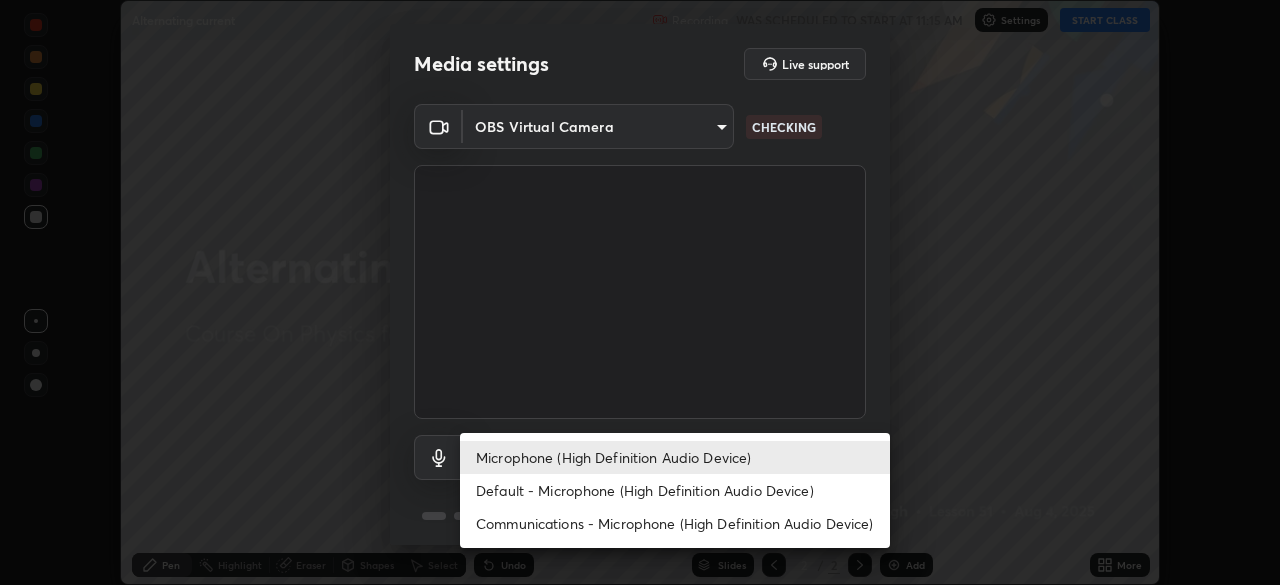 click on "Default - Microphone (High Definition Audio Device)" at bounding box center [675, 490] 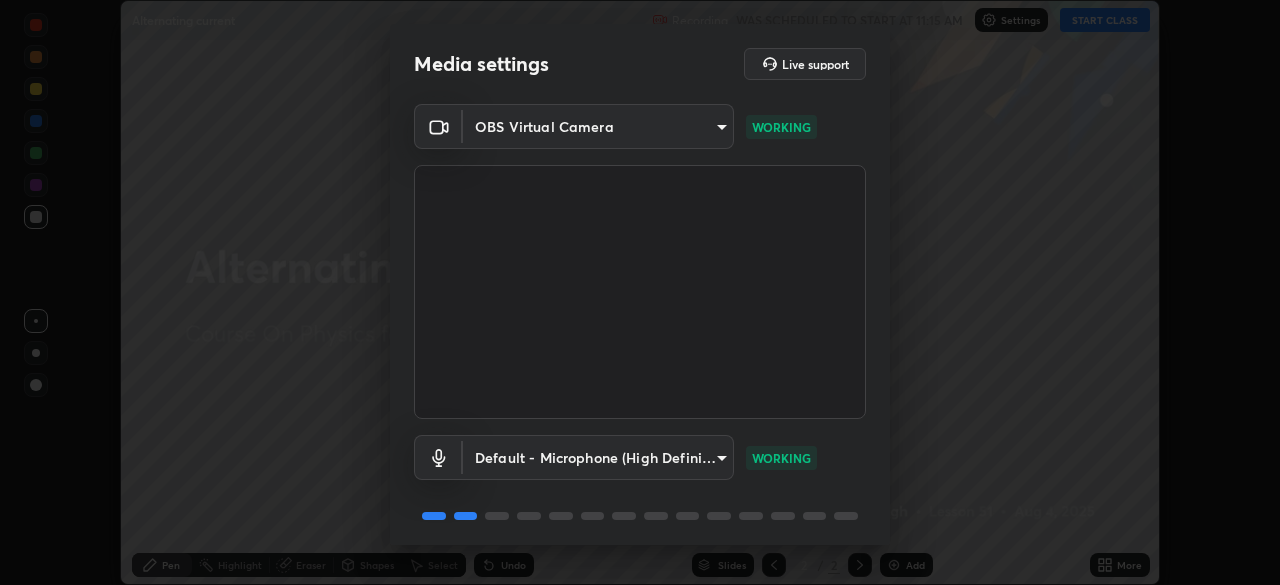 scroll, scrollTop: 71, scrollLeft: 0, axis: vertical 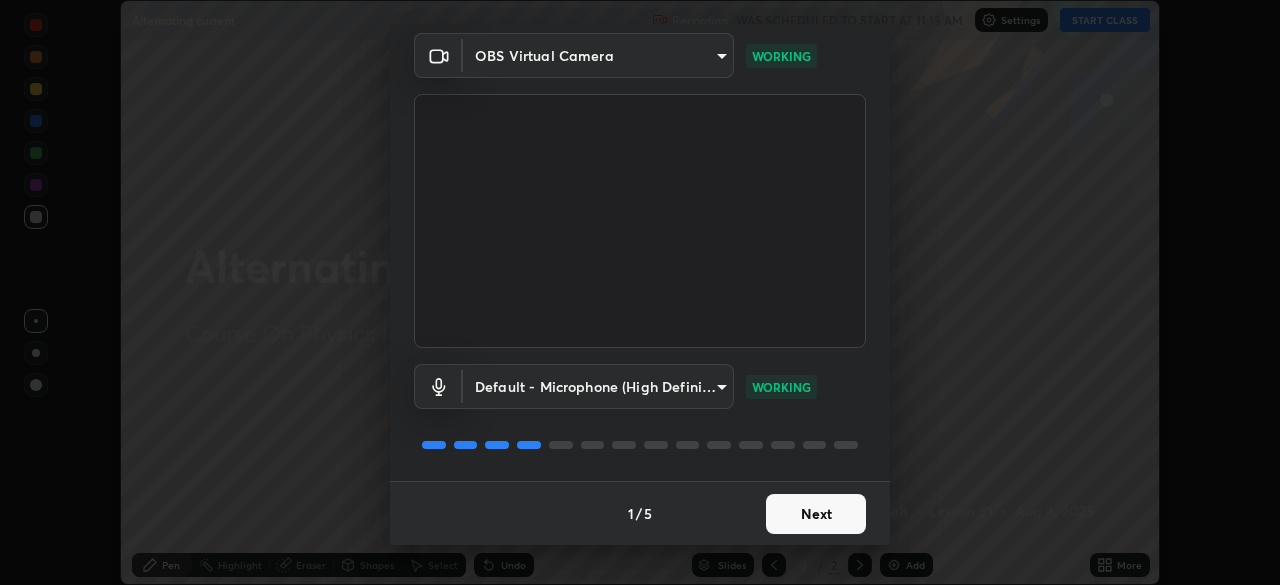 click on "Next" at bounding box center (816, 514) 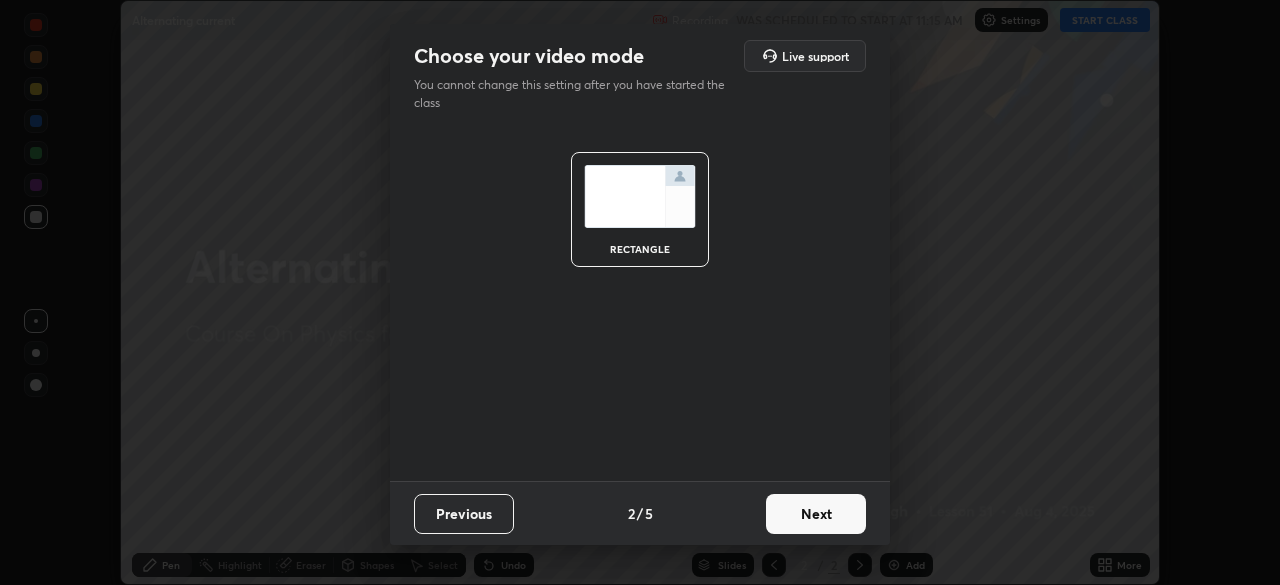 click on "Next" at bounding box center [816, 514] 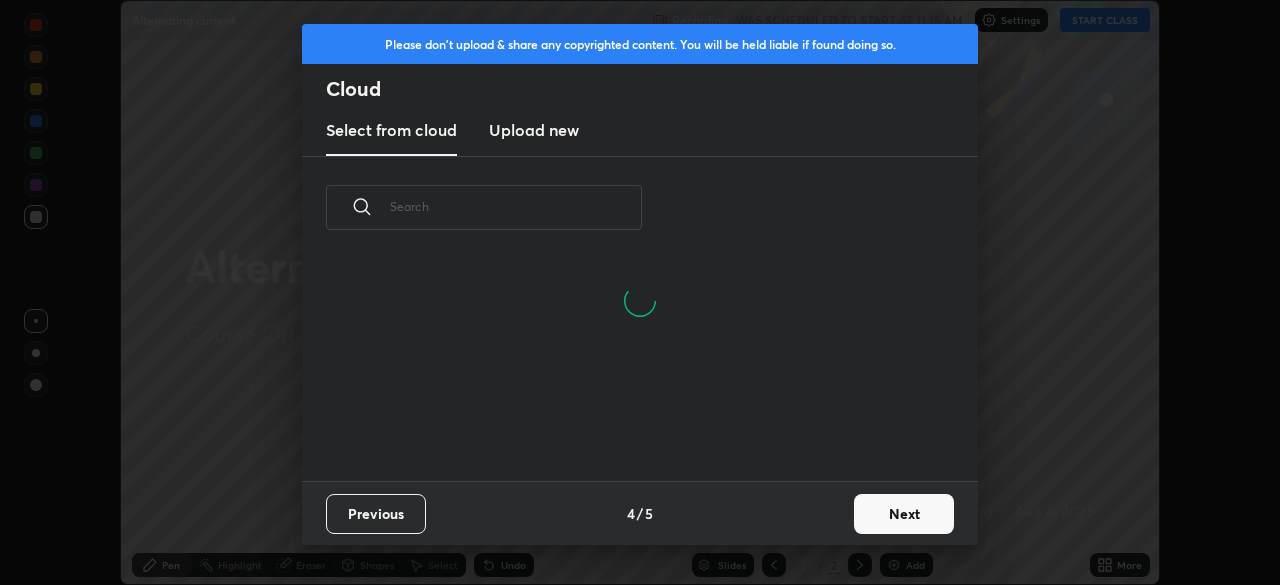 click on "Next" at bounding box center (904, 514) 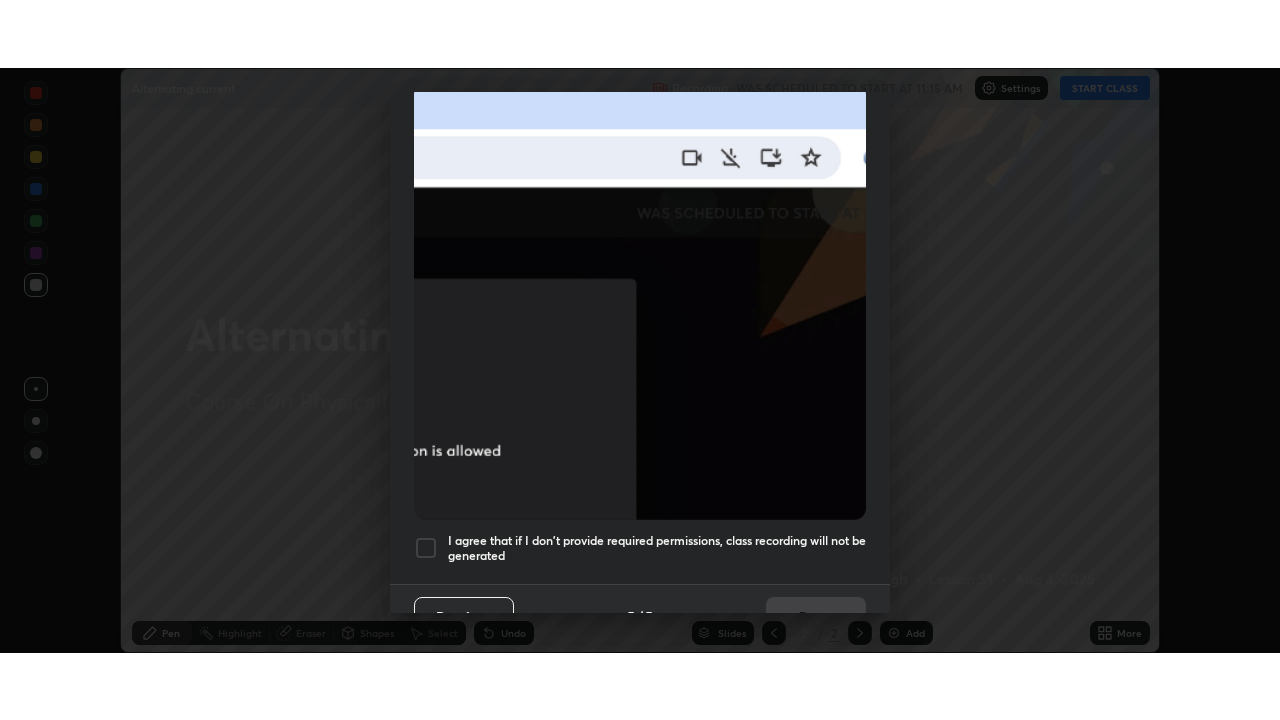 scroll, scrollTop: 479, scrollLeft: 0, axis: vertical 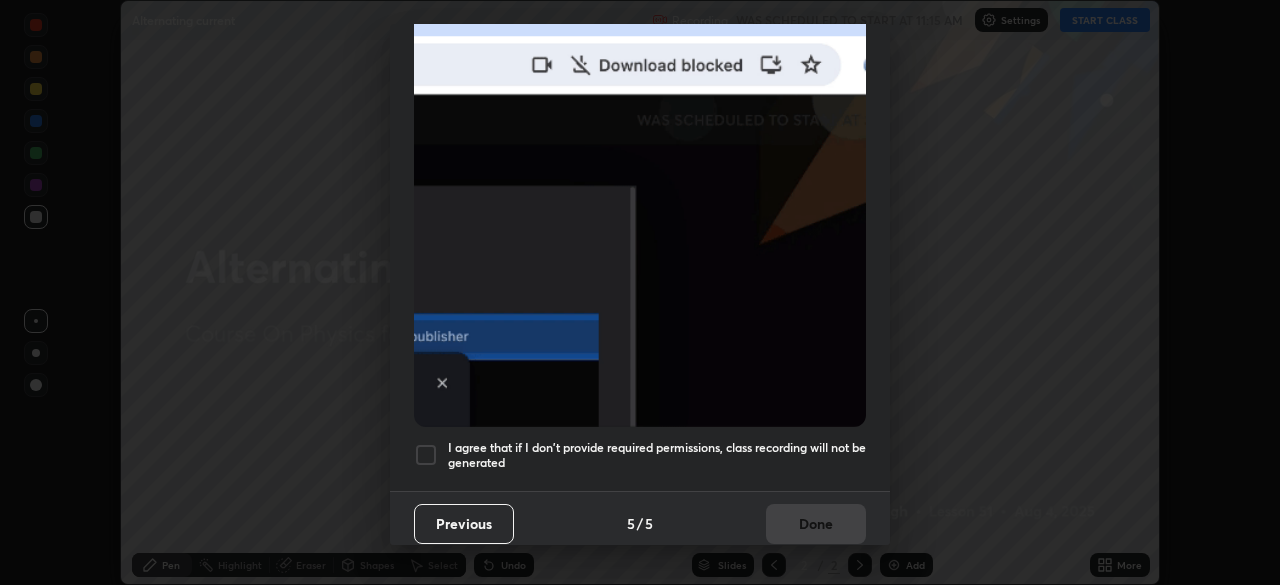 click at bounding box center [426, 455] 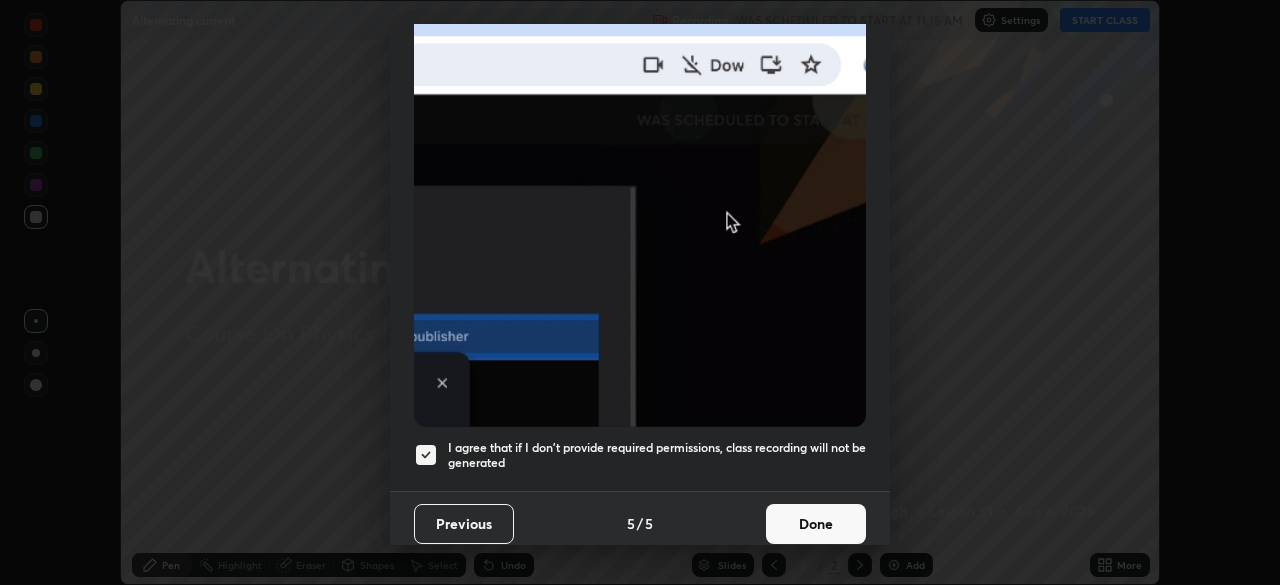 click on "Done" at bounding box center (816, 524) 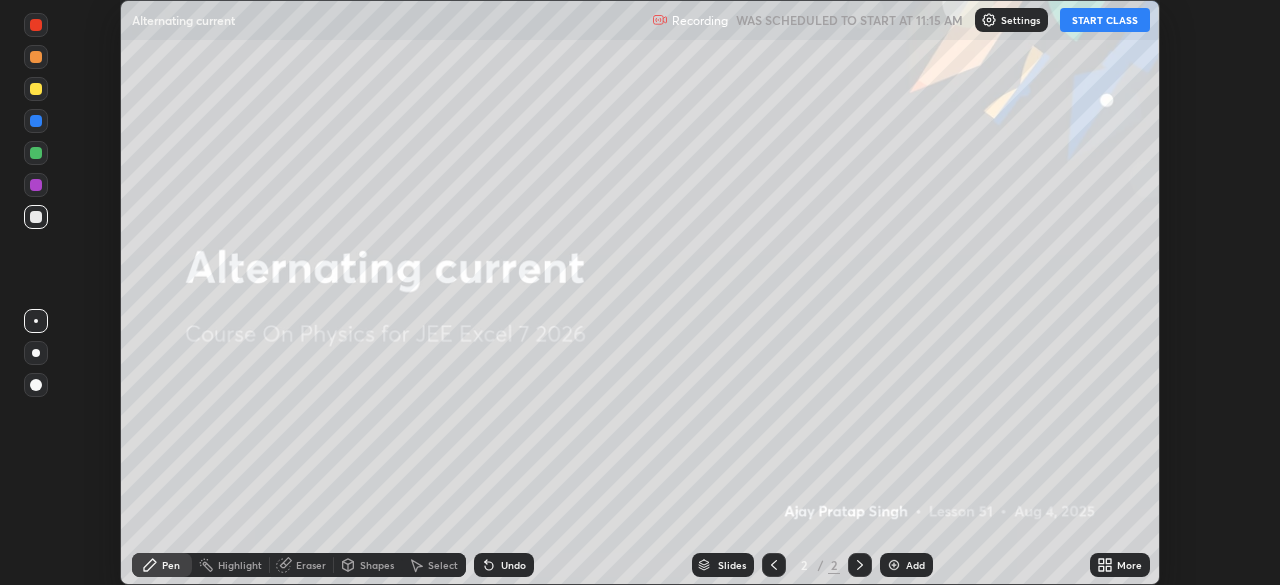 click on "START CLASS" at bounding box center (1105, 20) 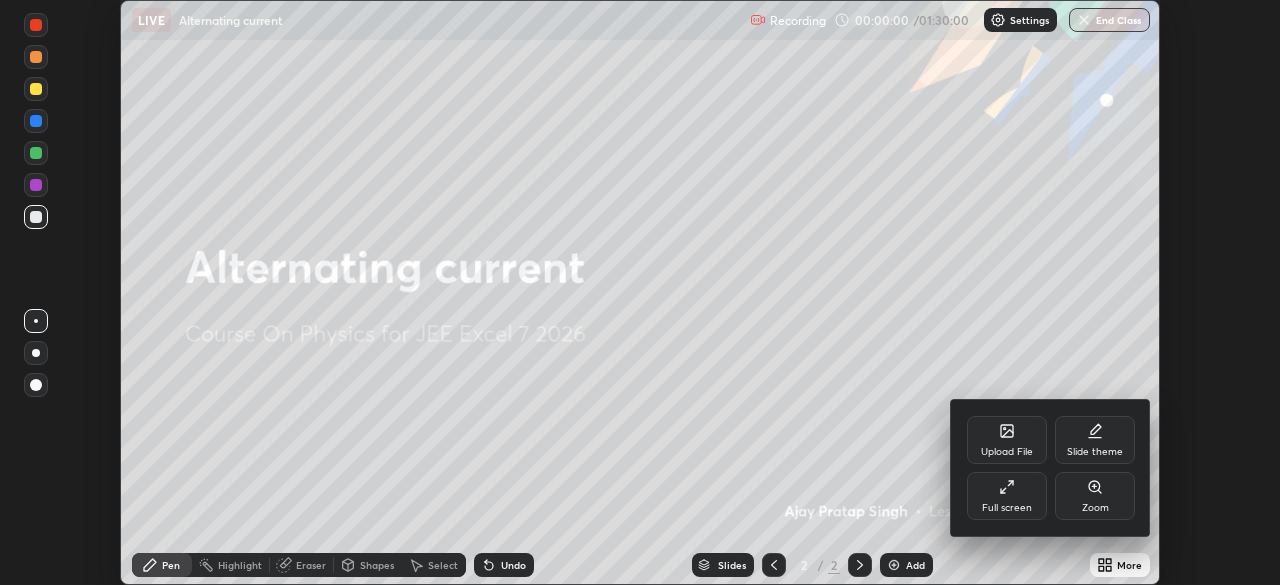 click on "Full screen" at bounding box center (1007, 496) 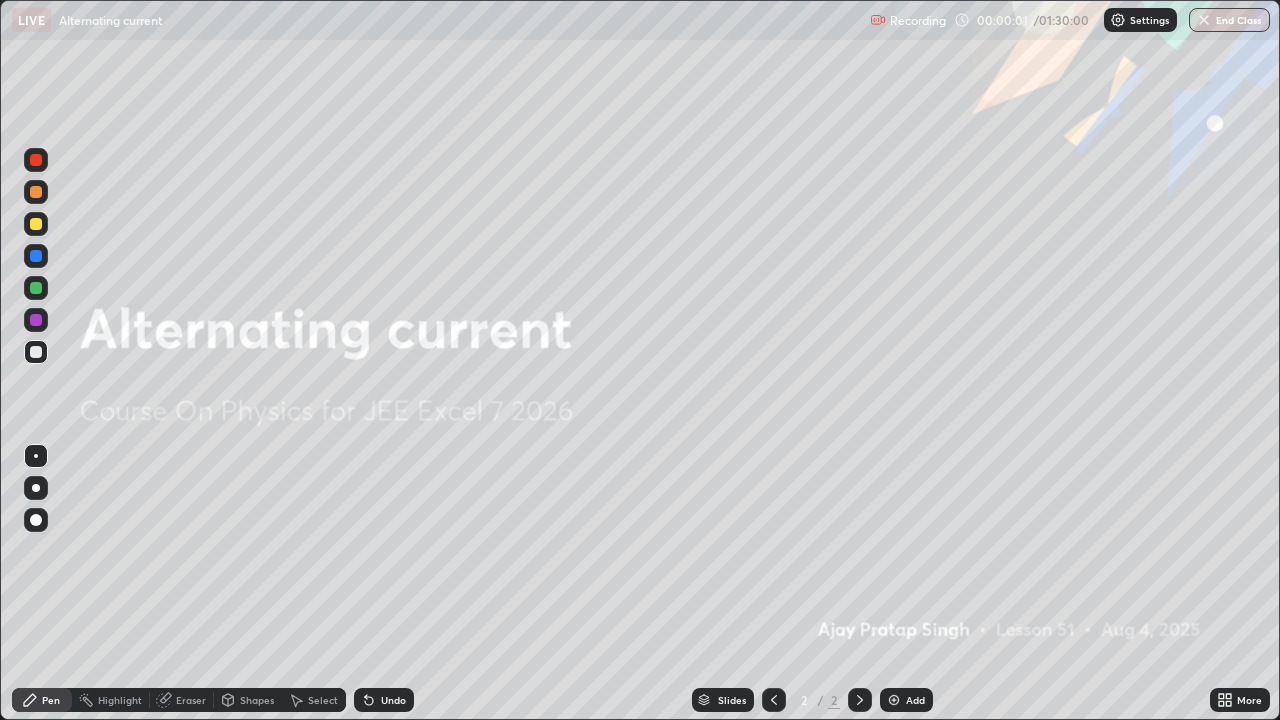 scroll, scrollTop: 99280, scrollLeft: 98720, axis: both 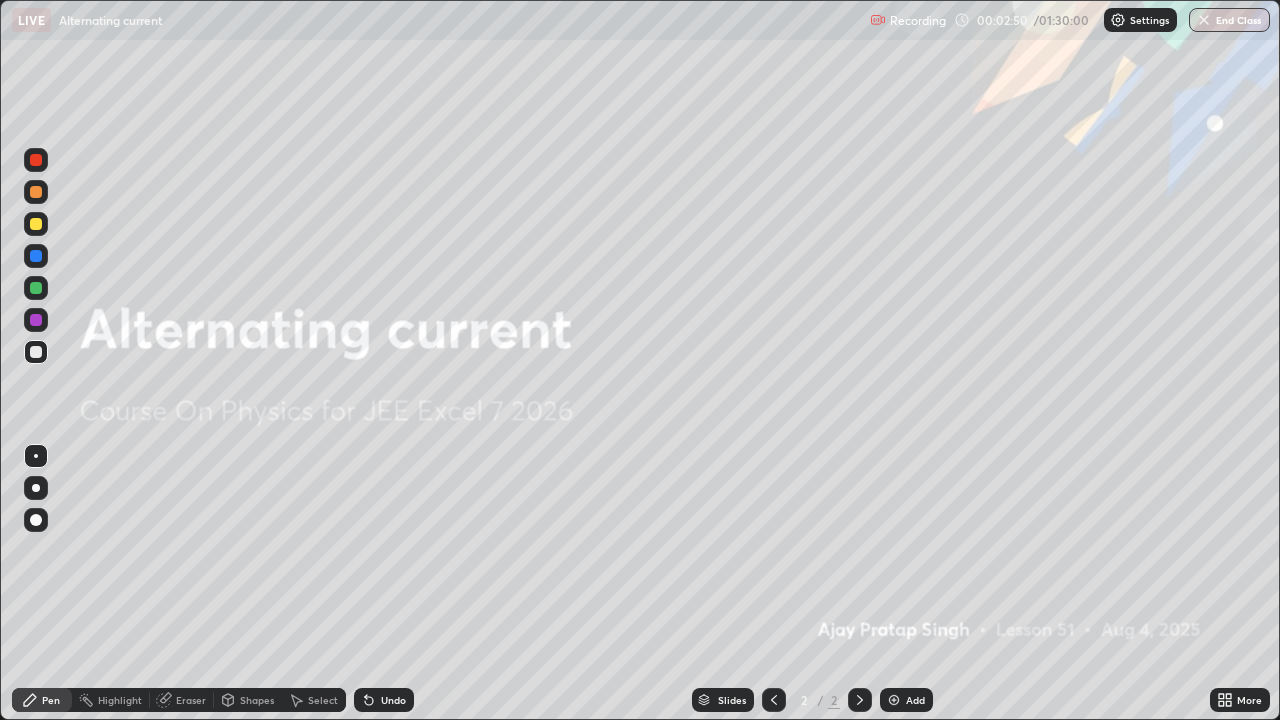click on "Add" at bounding box center [915, 700] 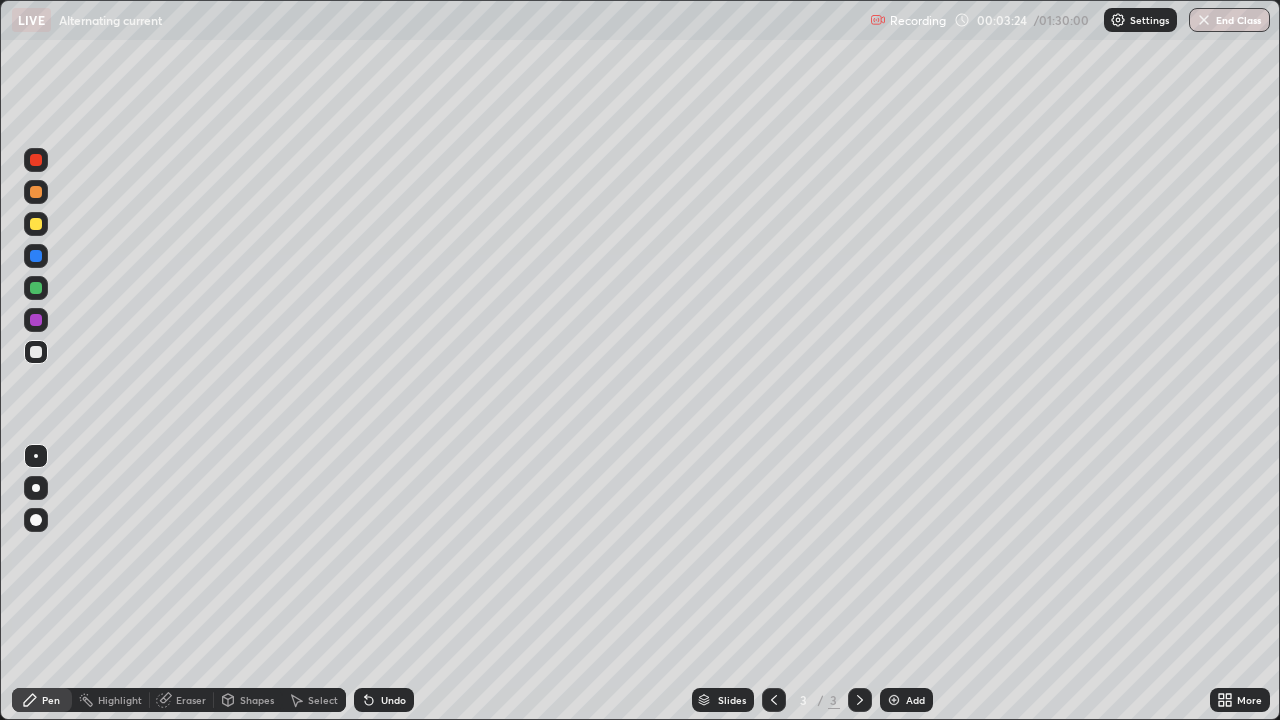 click on "Shapes" at bounding box center [257, 700] 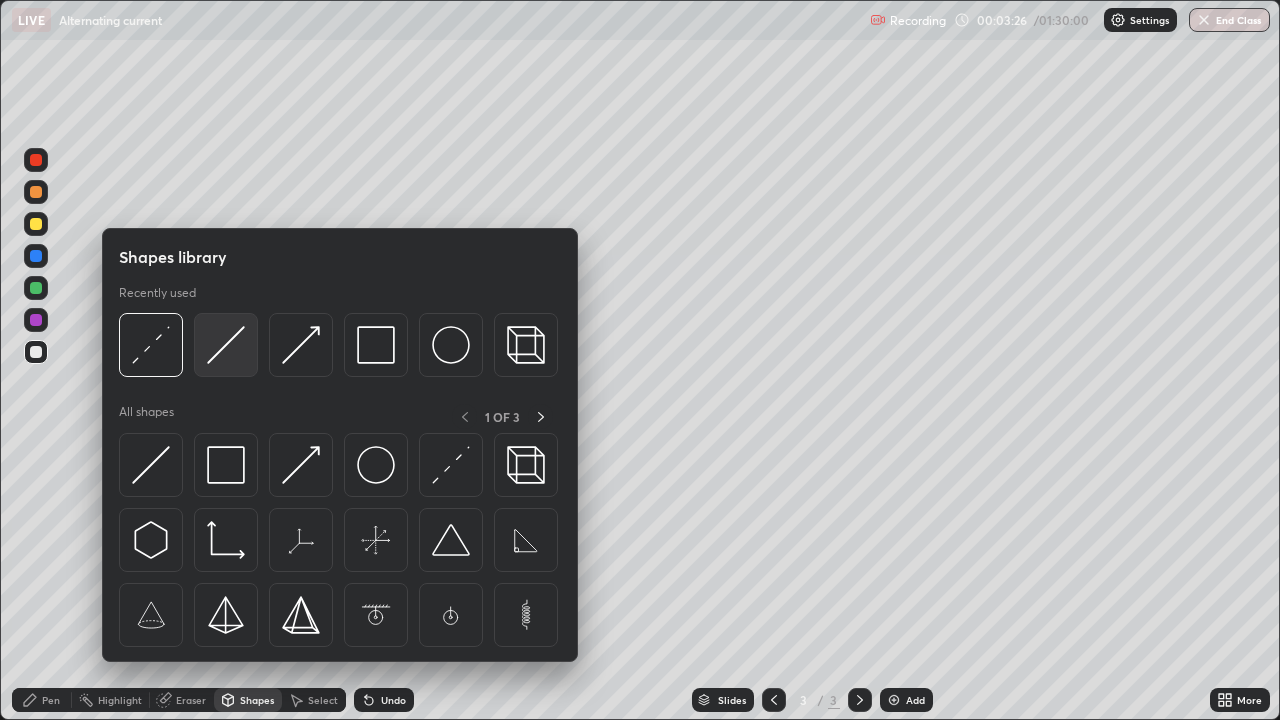 click at bounding box center (226, 345) 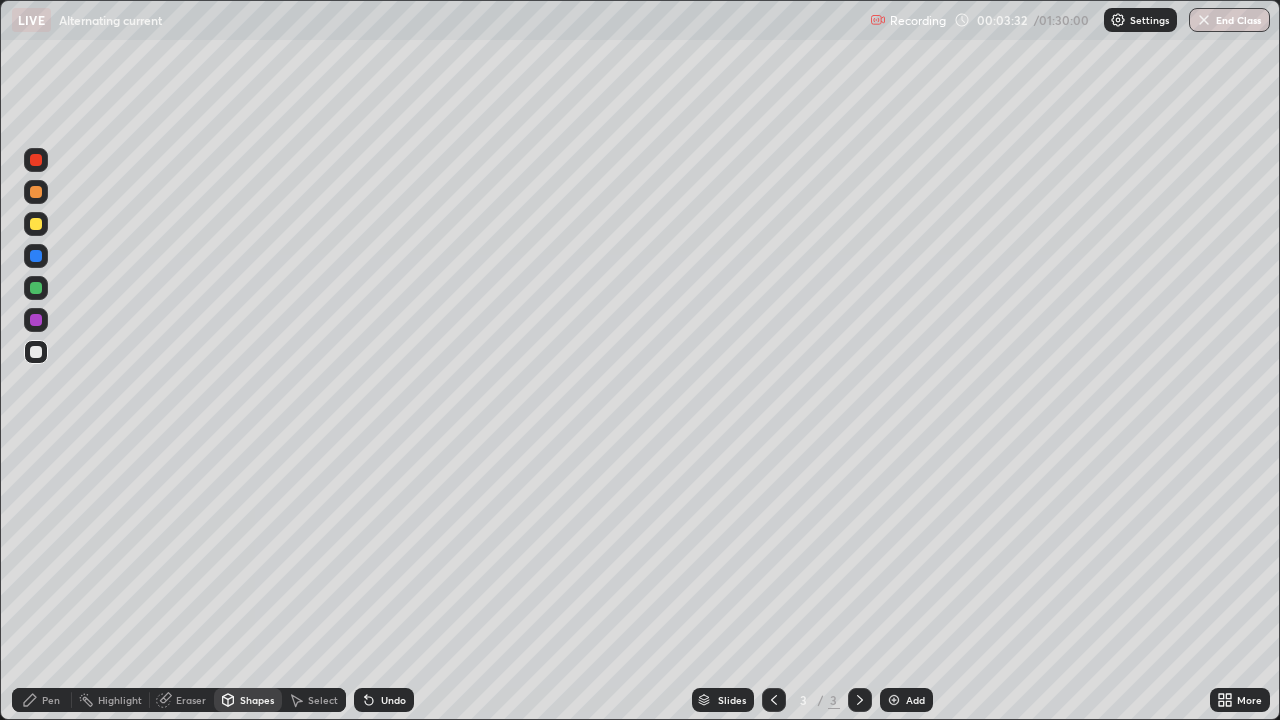 click on "Pen" at bounding box center [51, 700] 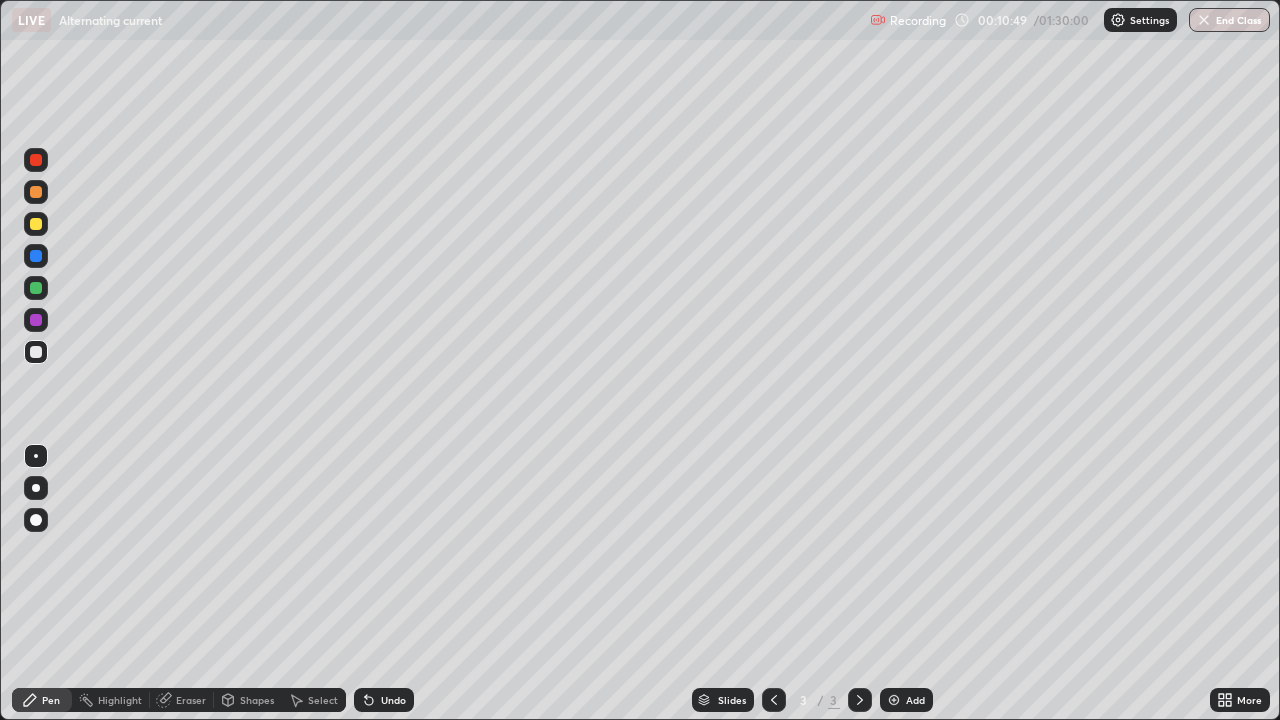 click on "Shapes" at bounding box center (257, 700) 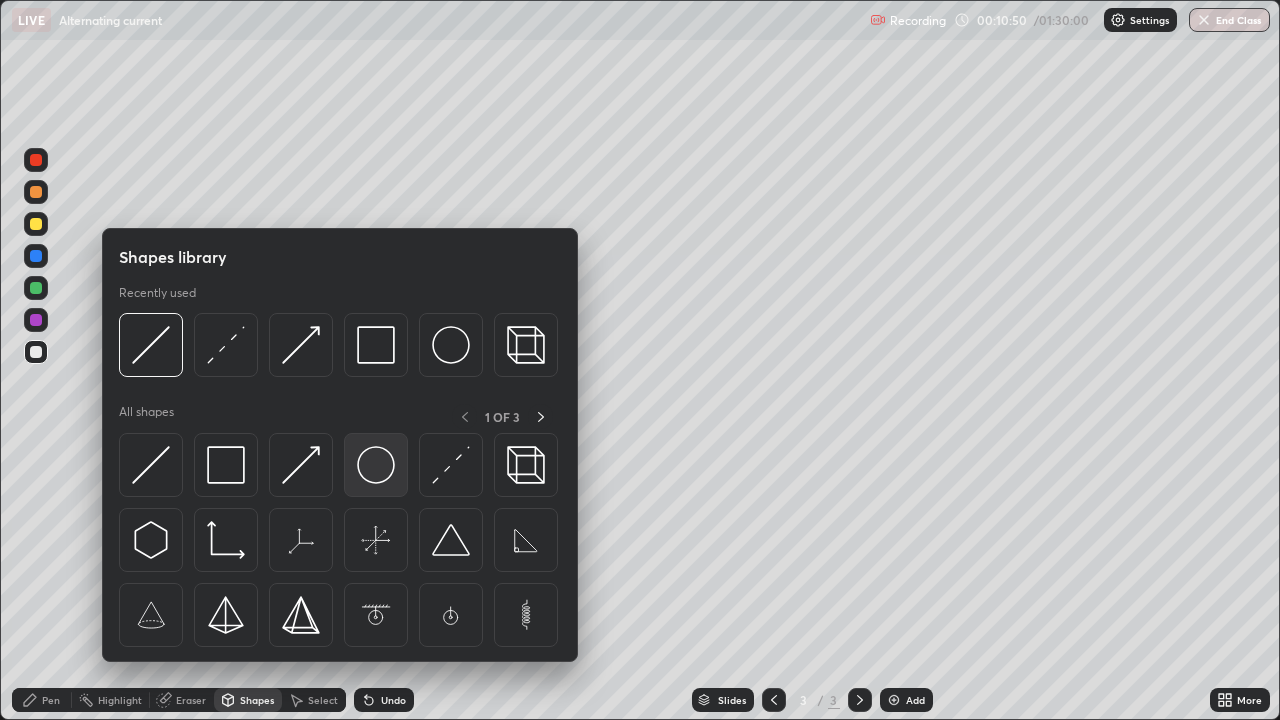 click at bounding box center [376, 465] 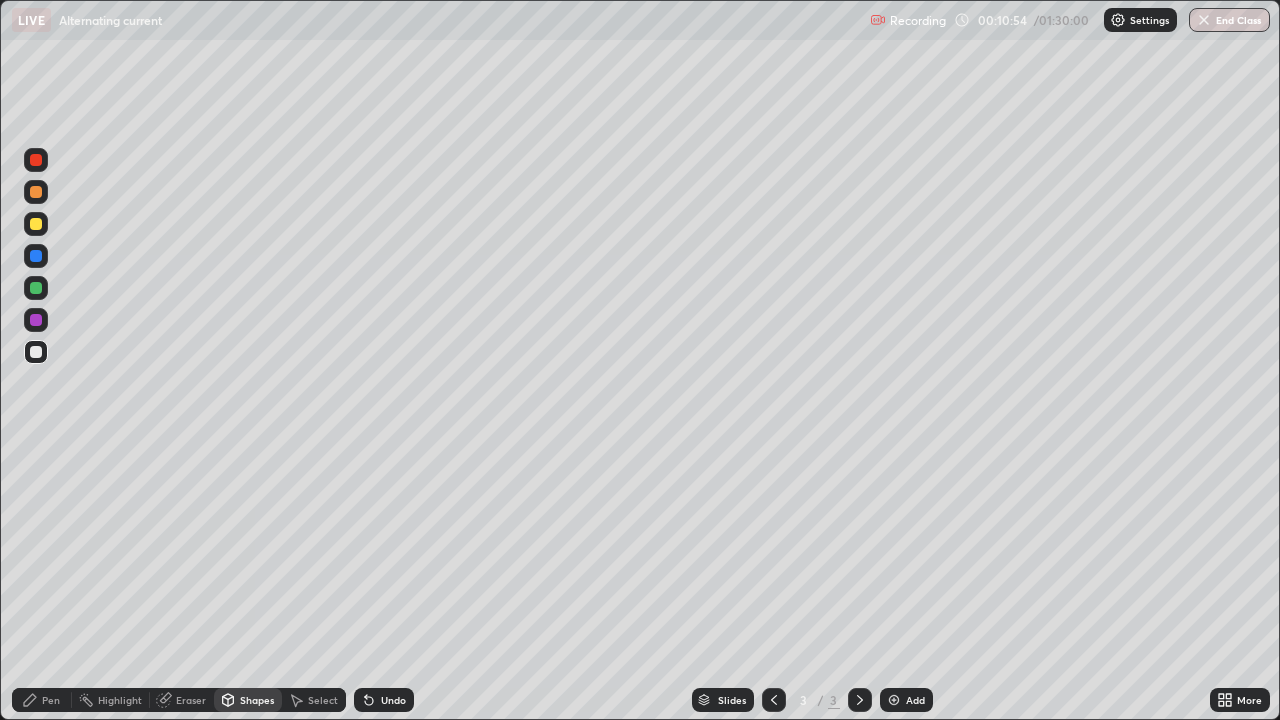 click 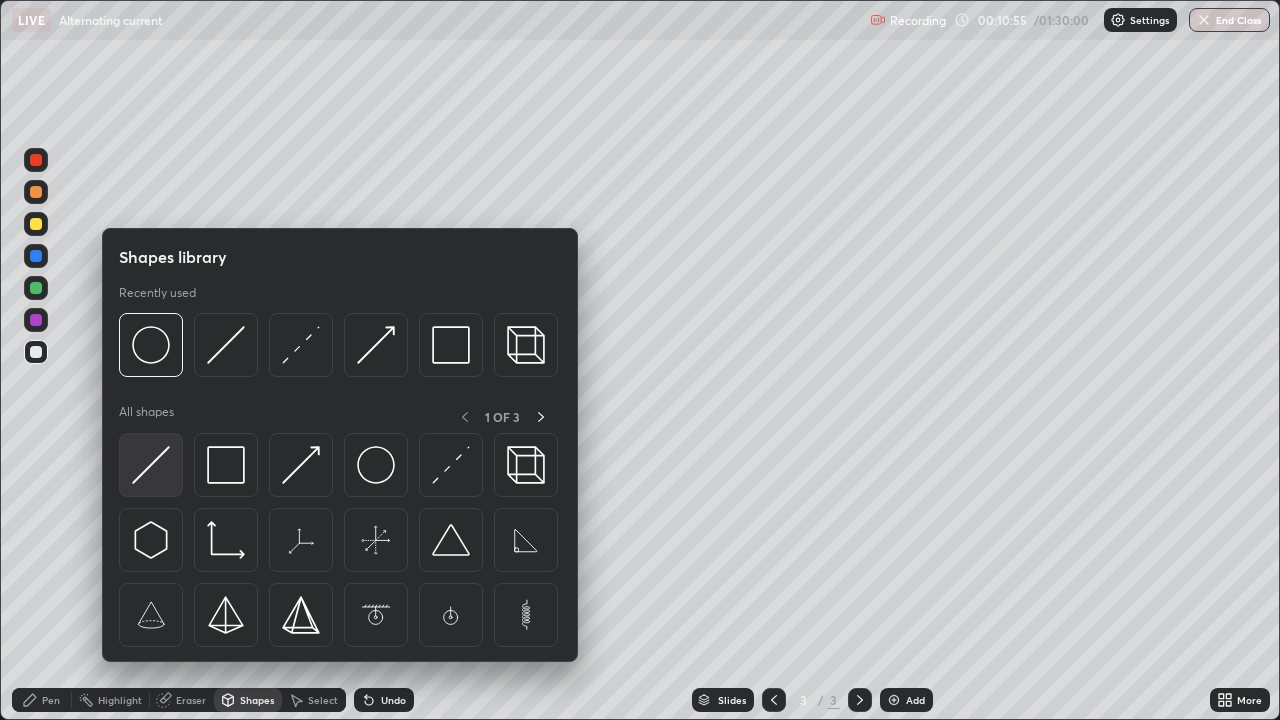 click at bounding box center (151, 465) 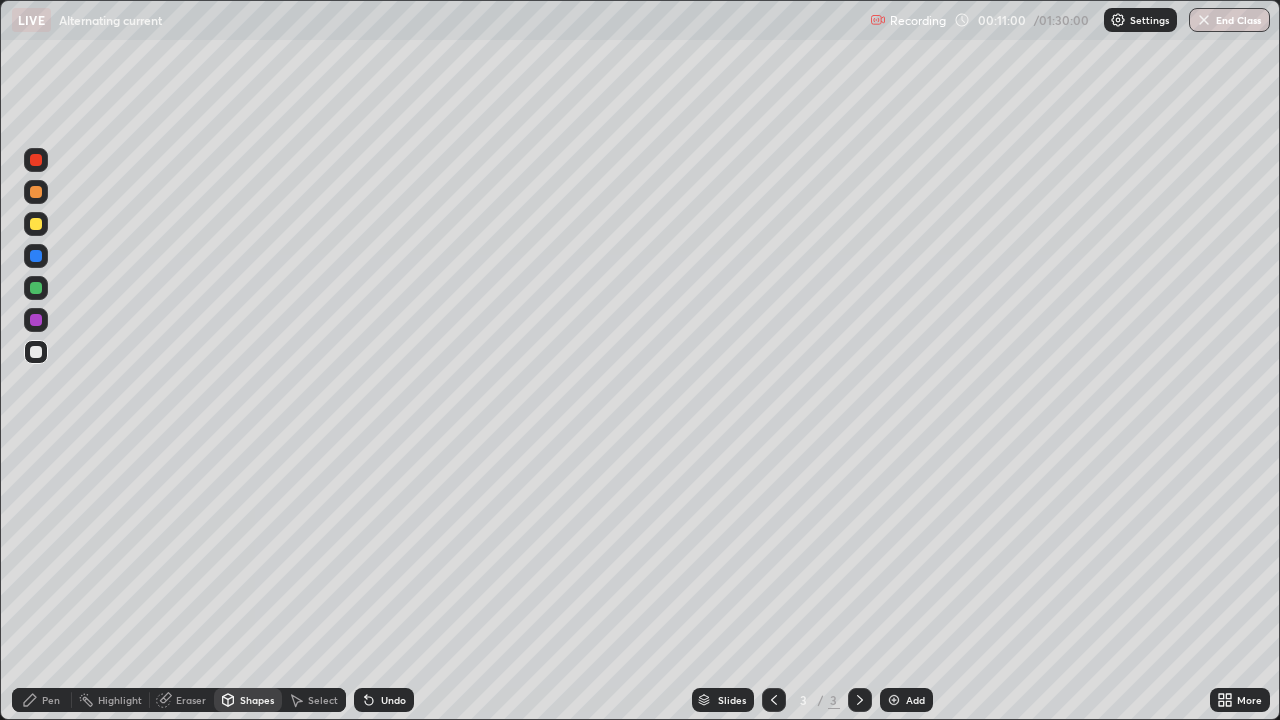 click at bounding box center [36, 224] 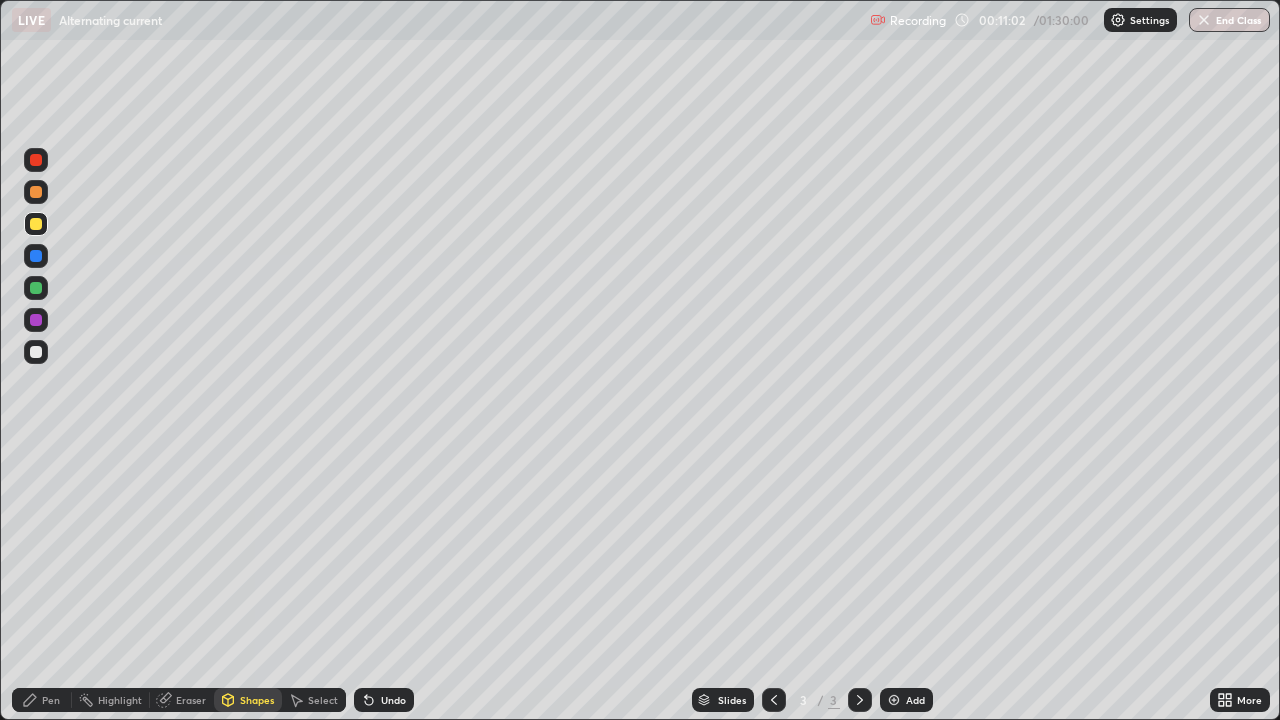 click on "Undo" at bounding box center [393, 700] 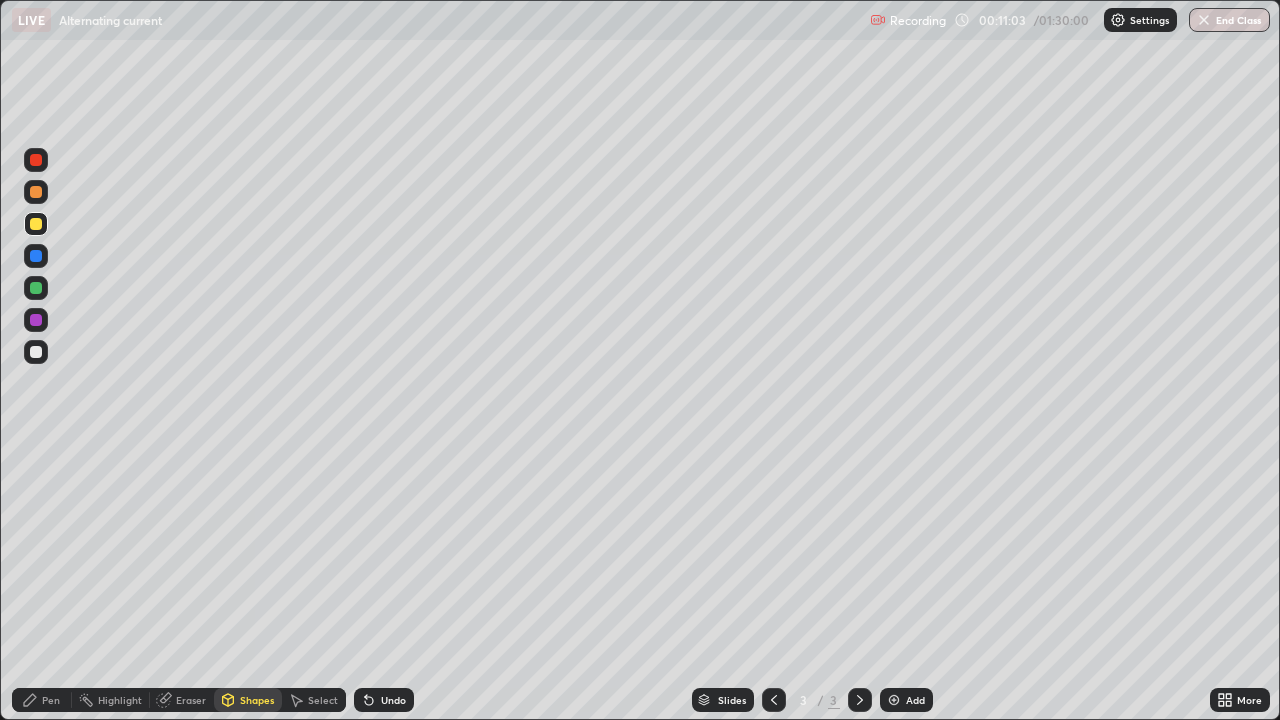 click on "Pen" at bounding box center (51, 700) 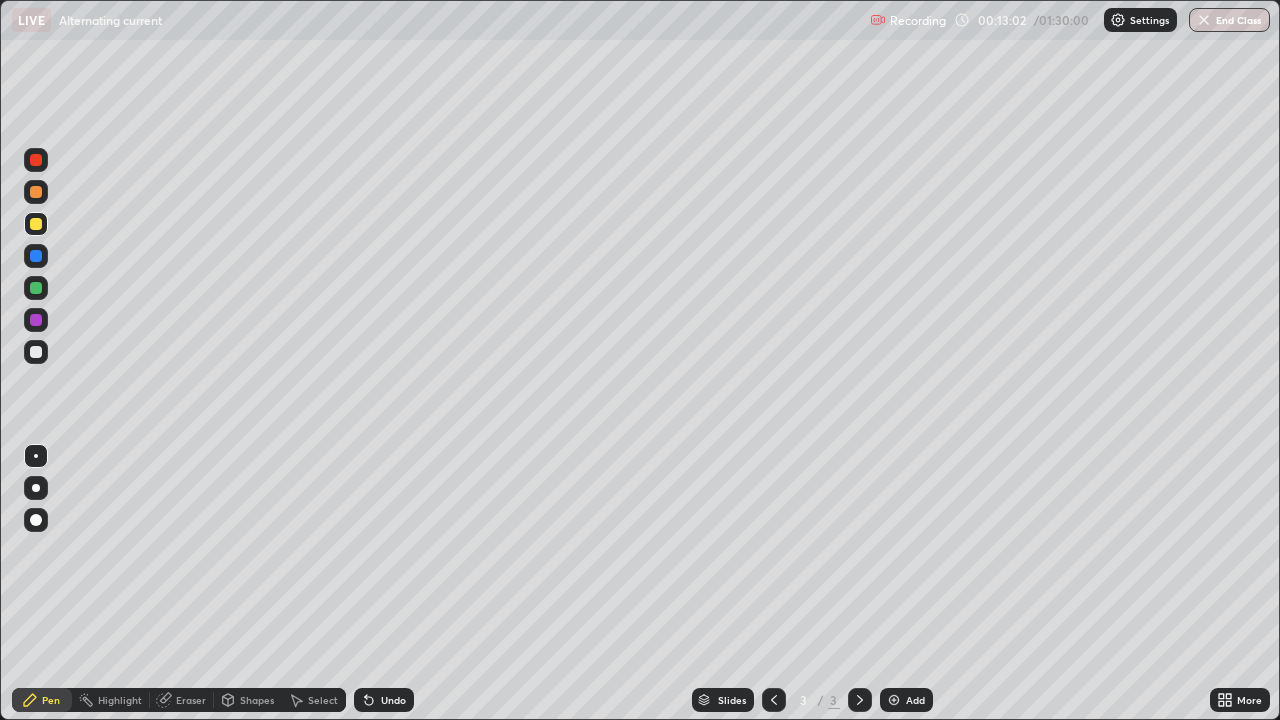 click at bounding box center [894, 700] 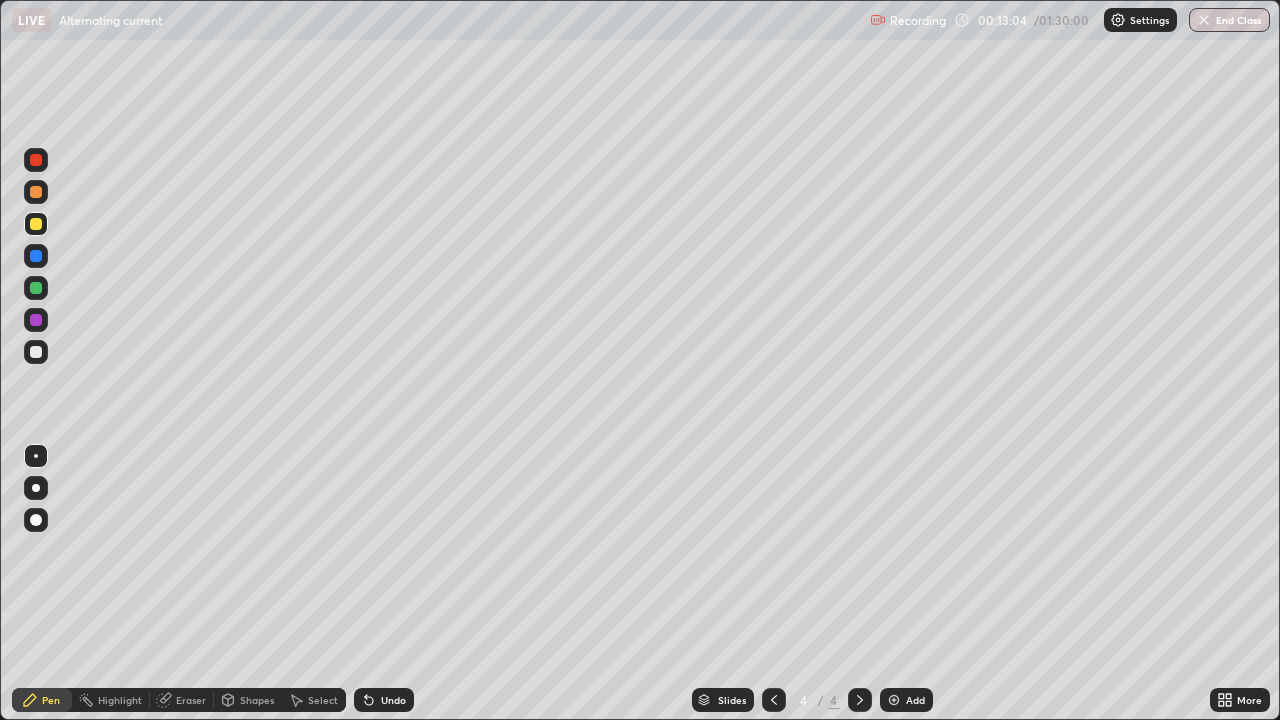 click on "Shapes" at bounding box center [257, 700] 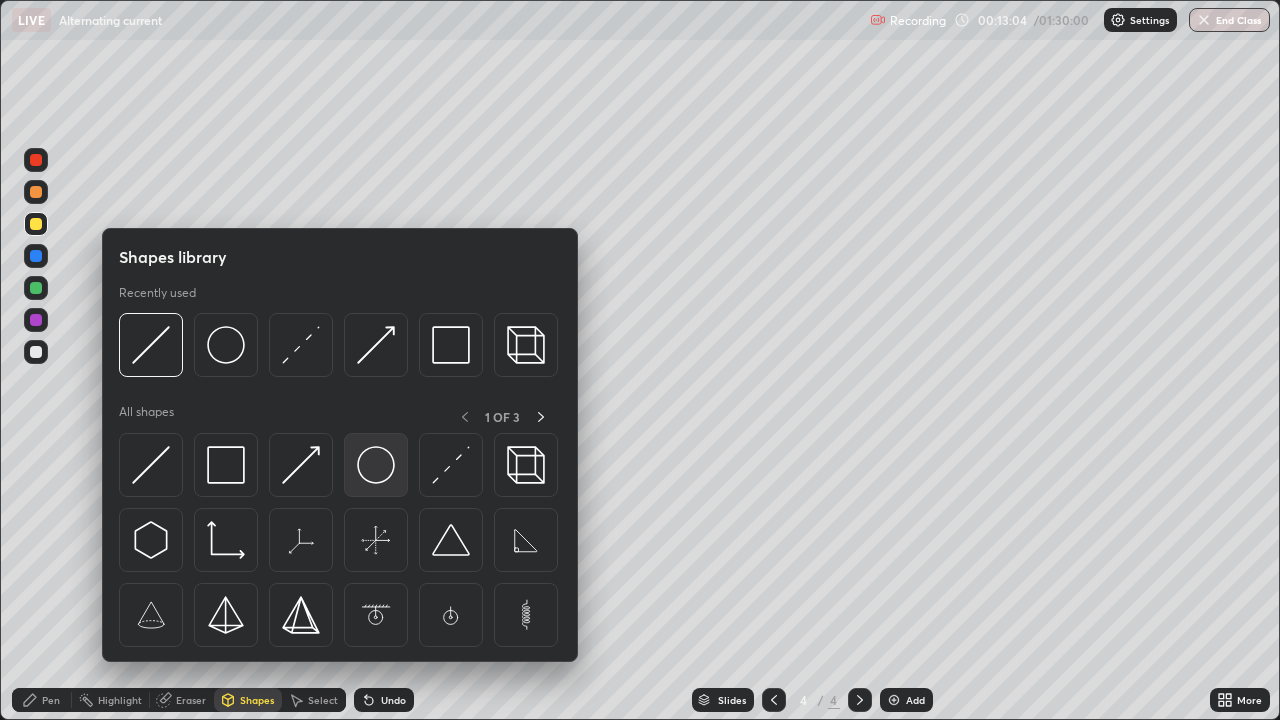 click at bounding box center (376, 465) 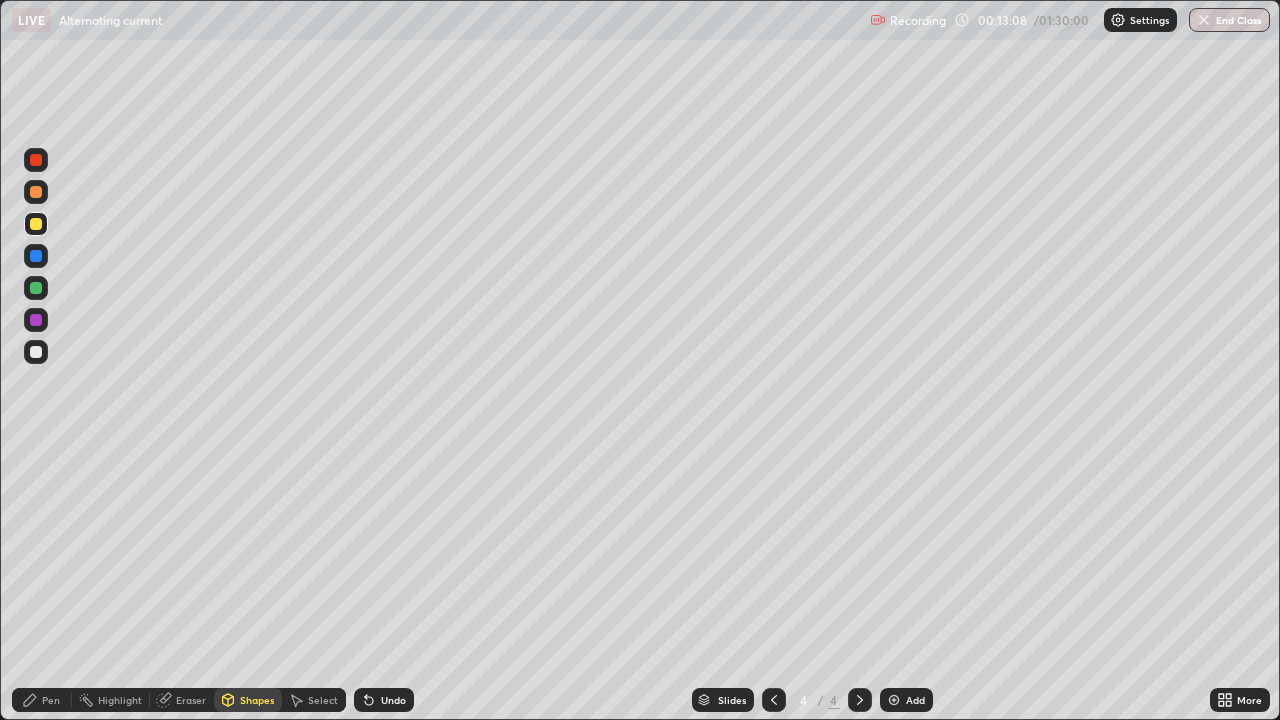 click on "Shapes" at bounding box center (257, 700) 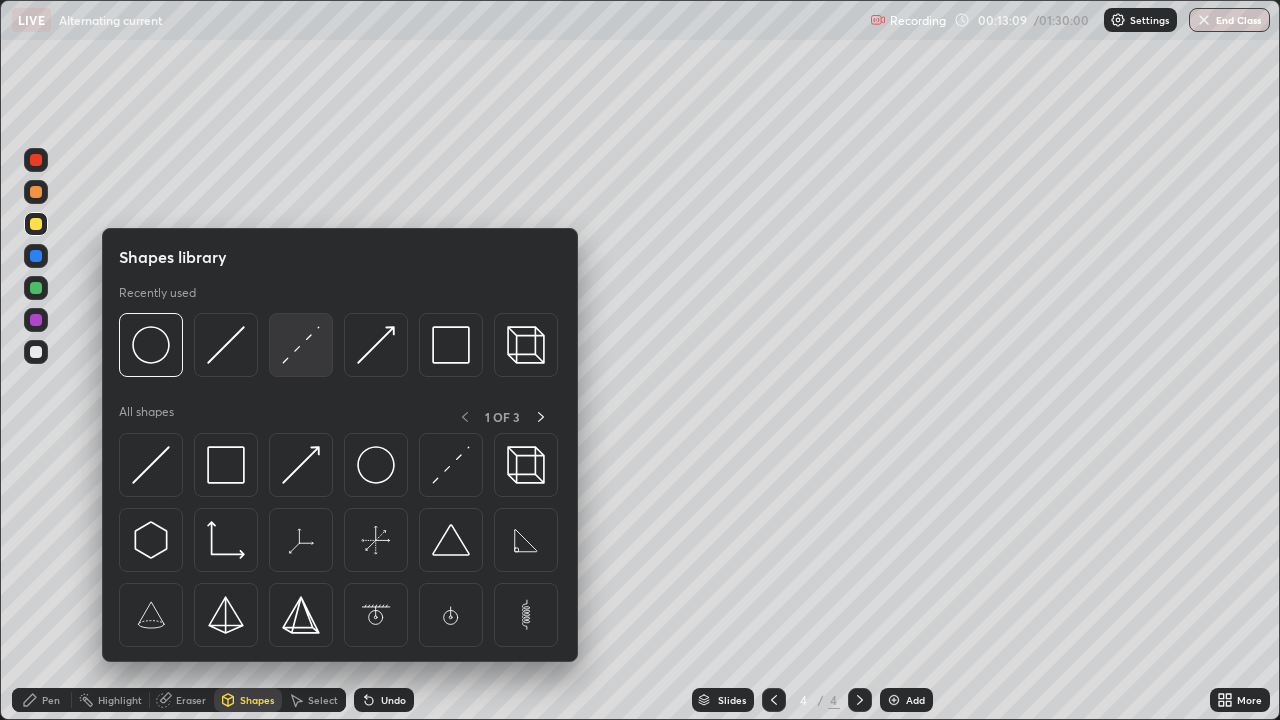 click at bounding box center [301, 345] 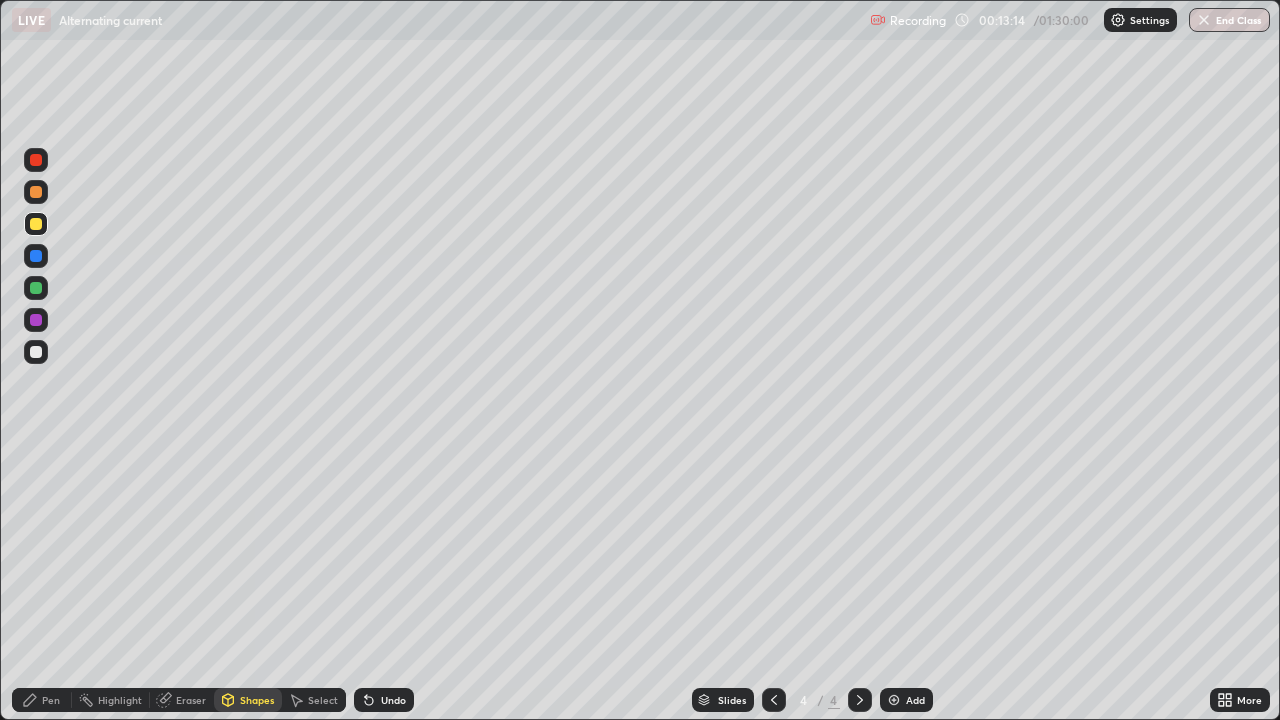 click on "Pen" at bounding box center [51, 700] 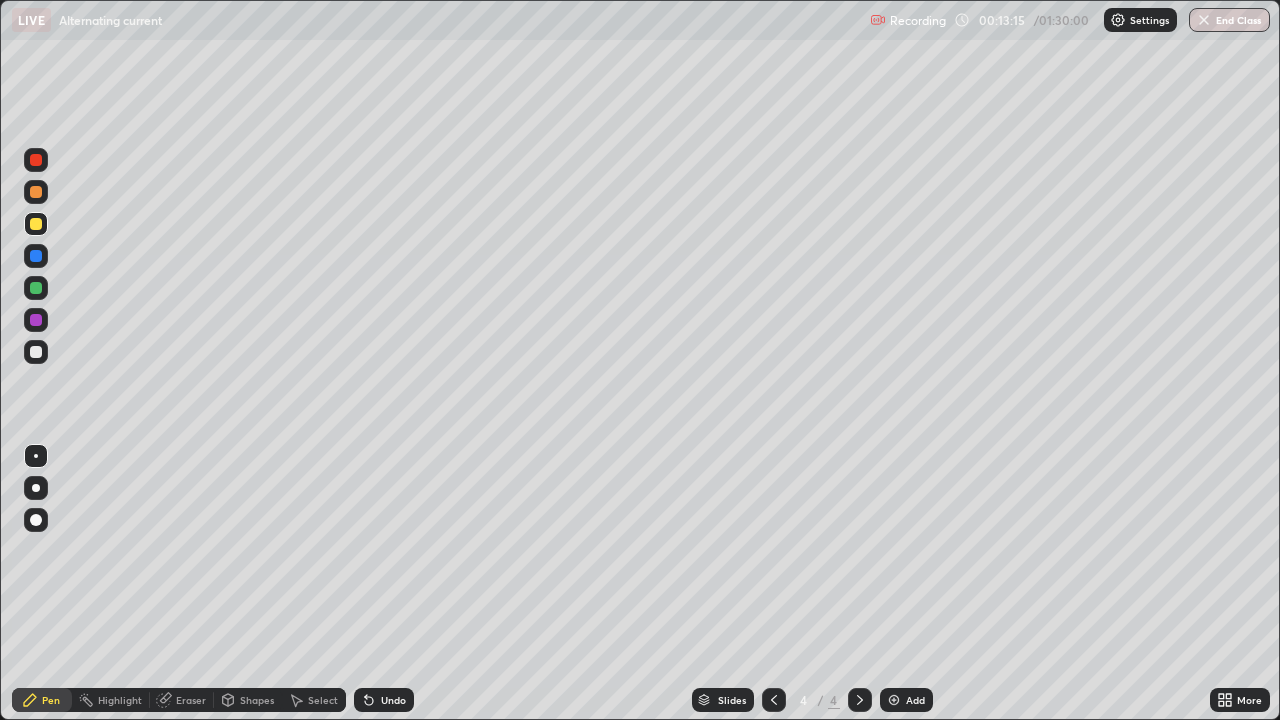 click on "Shapes" at bounding box center (257, 700) 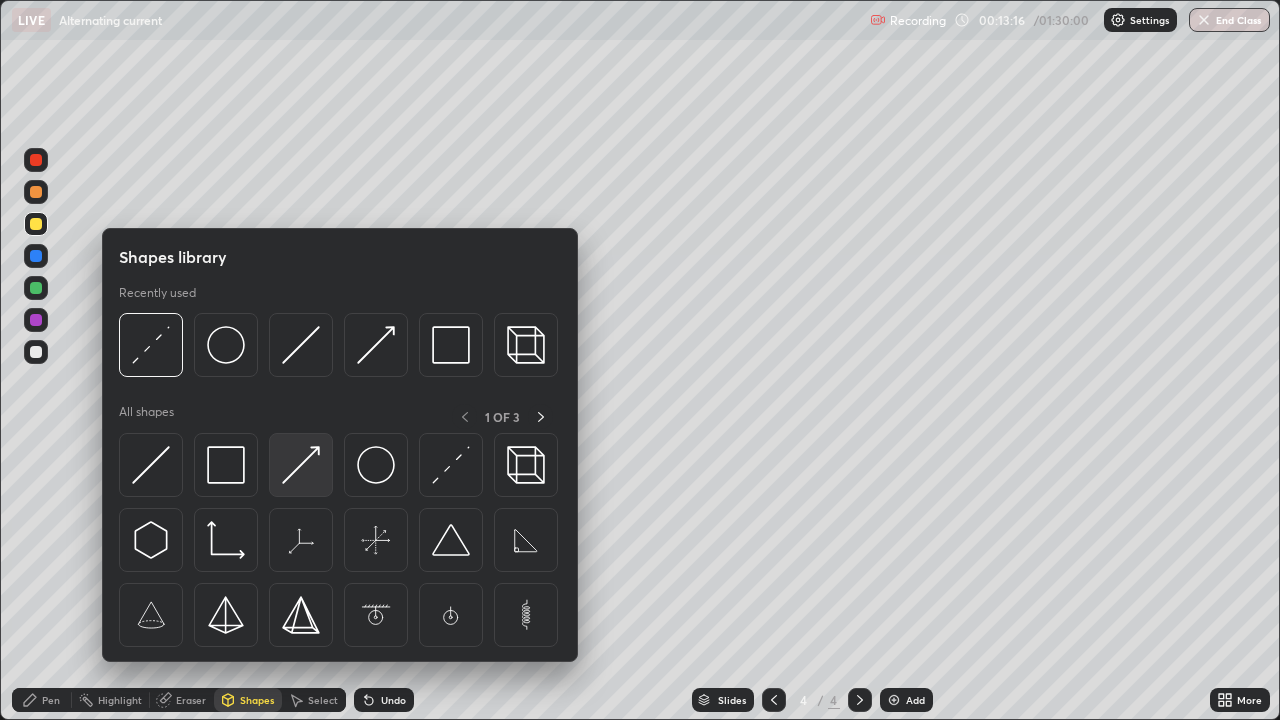 click at bounding box center [301, 465] 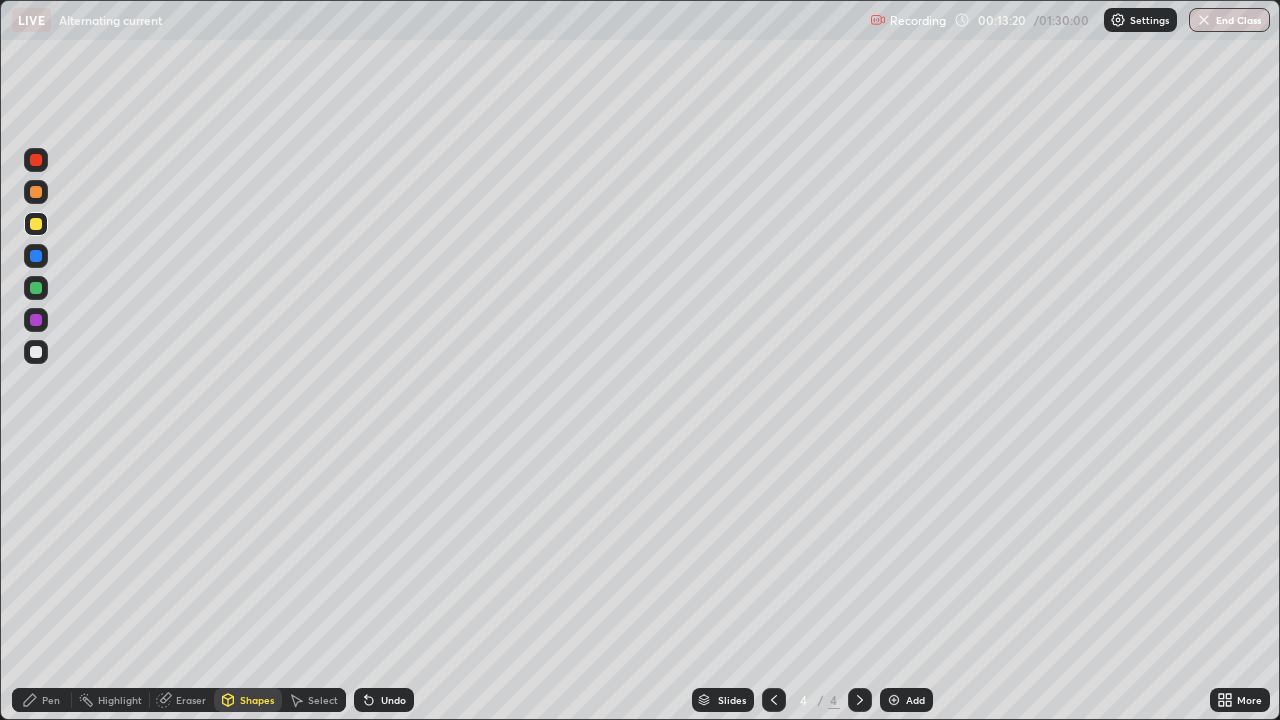 click on "Pen" at bounding box center (51, 700) 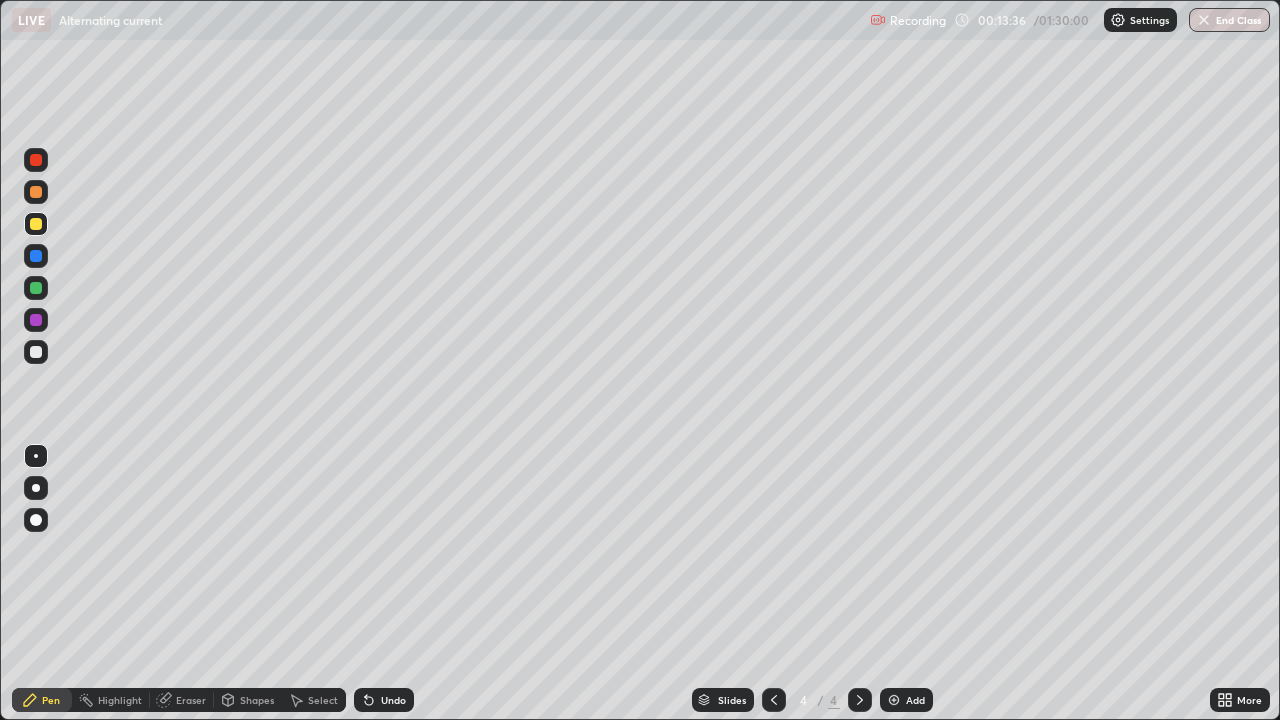 click on "Shapes" at bounding box center [257, 700] 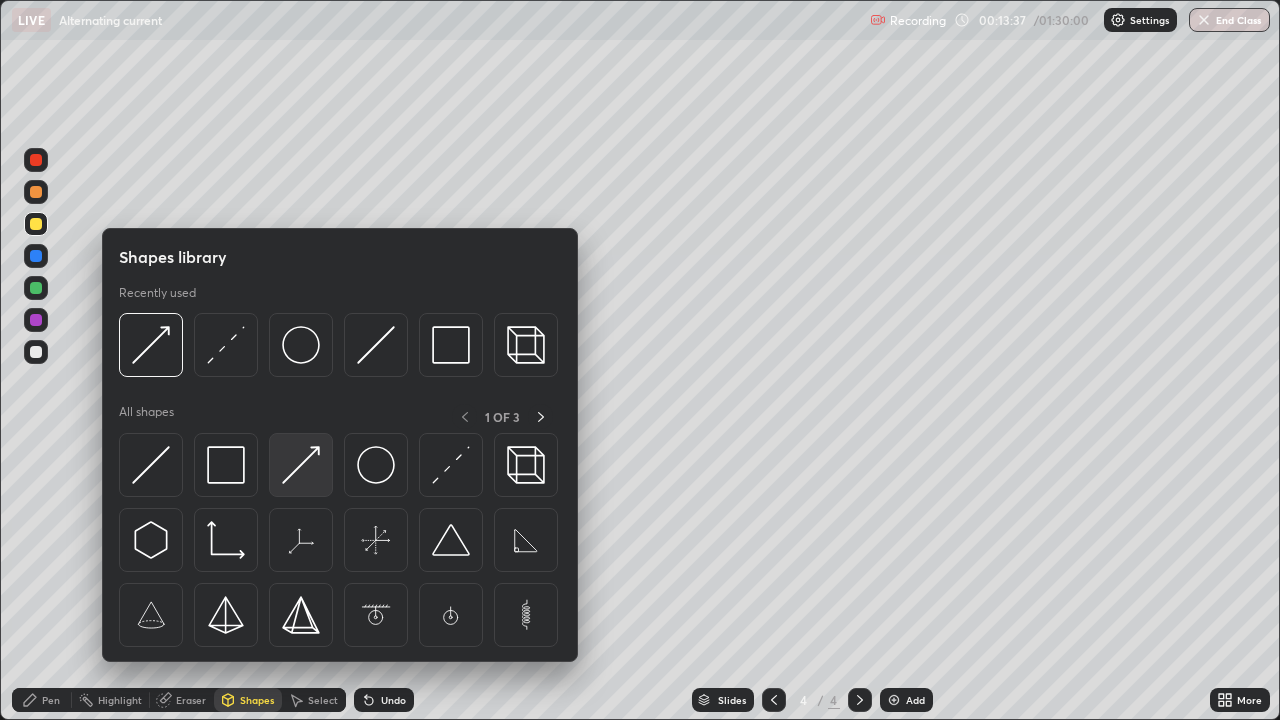 click at bounding box center [301, 465] 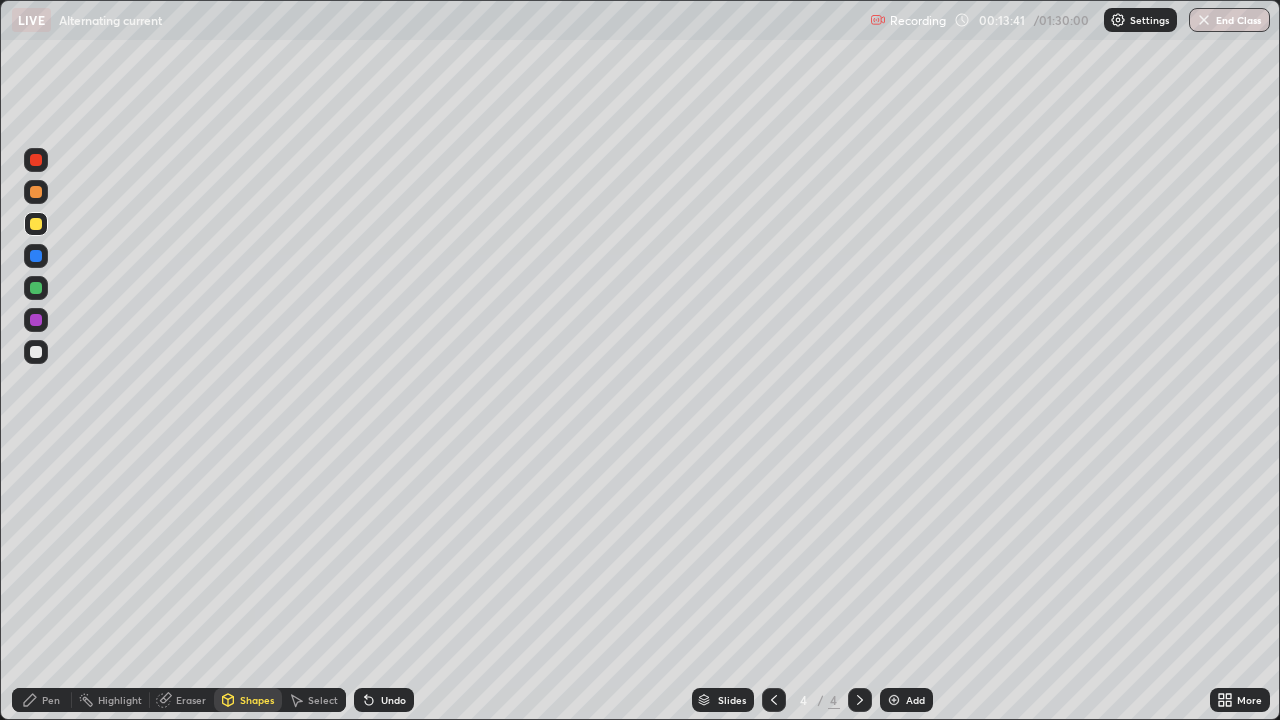 click on "Pen" at bounding box center (42, 700) 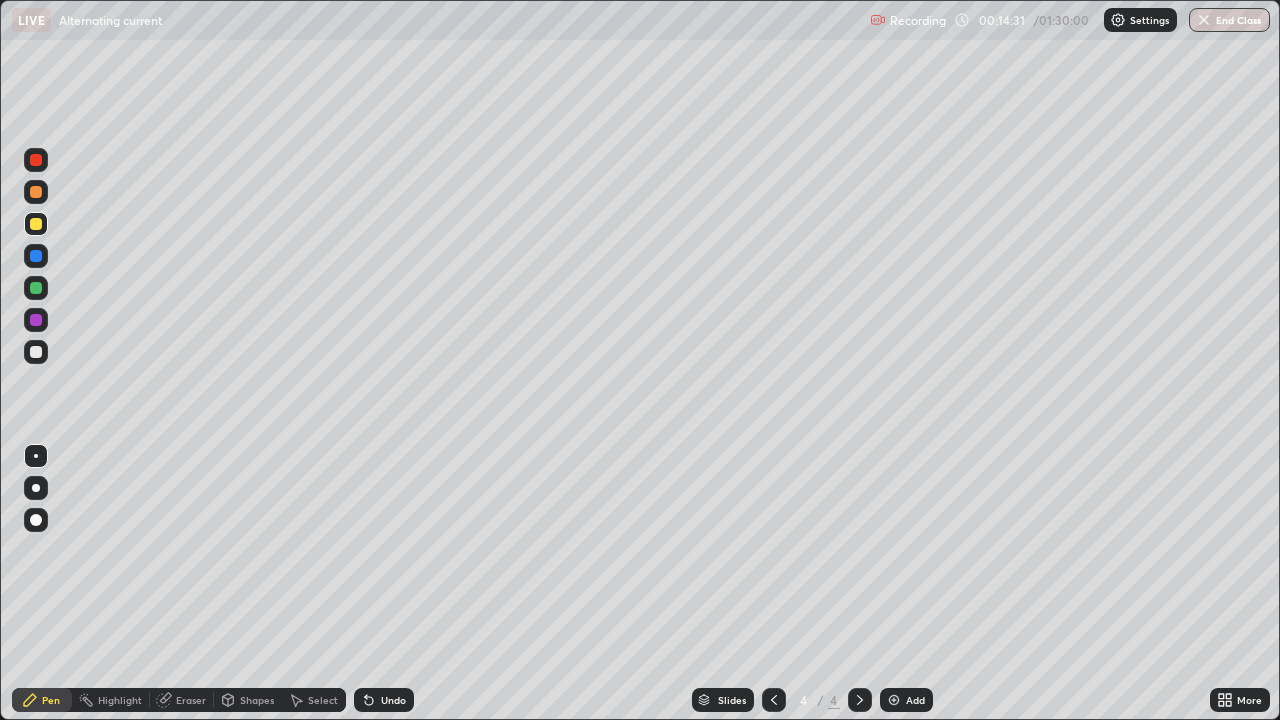 click at bounding box center [36, 352] 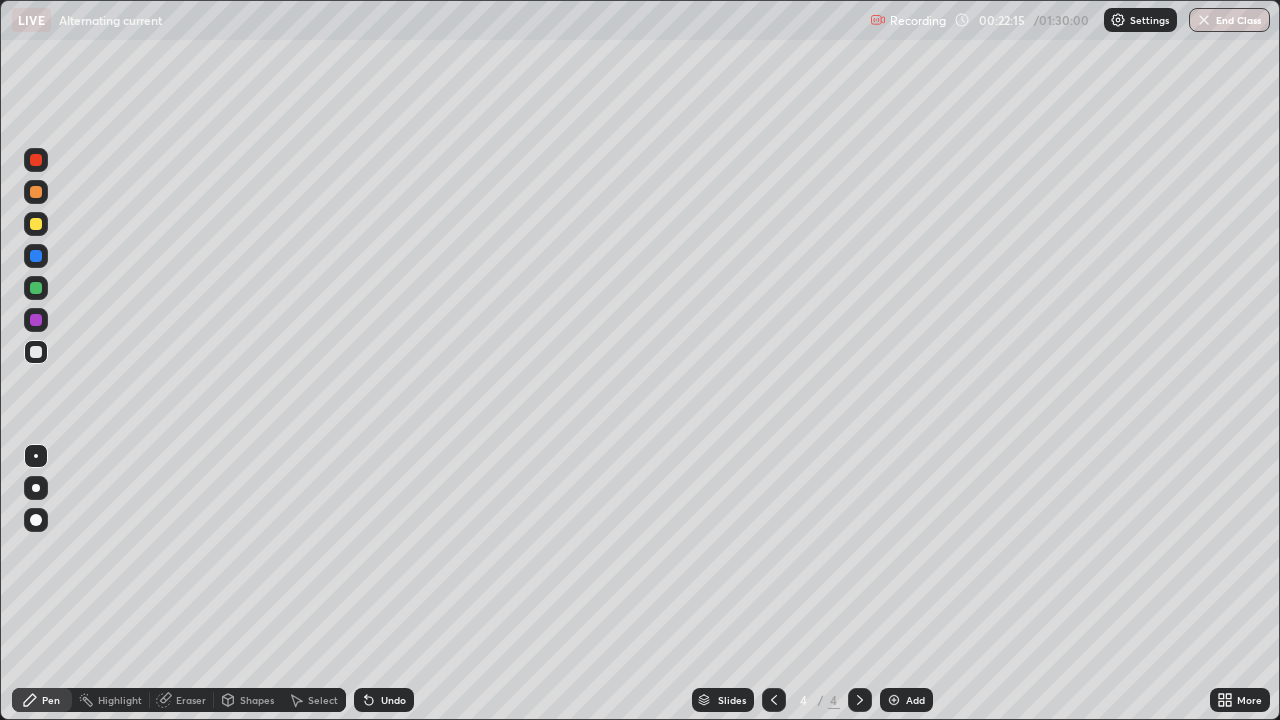 click at bounding box center [894, 700] 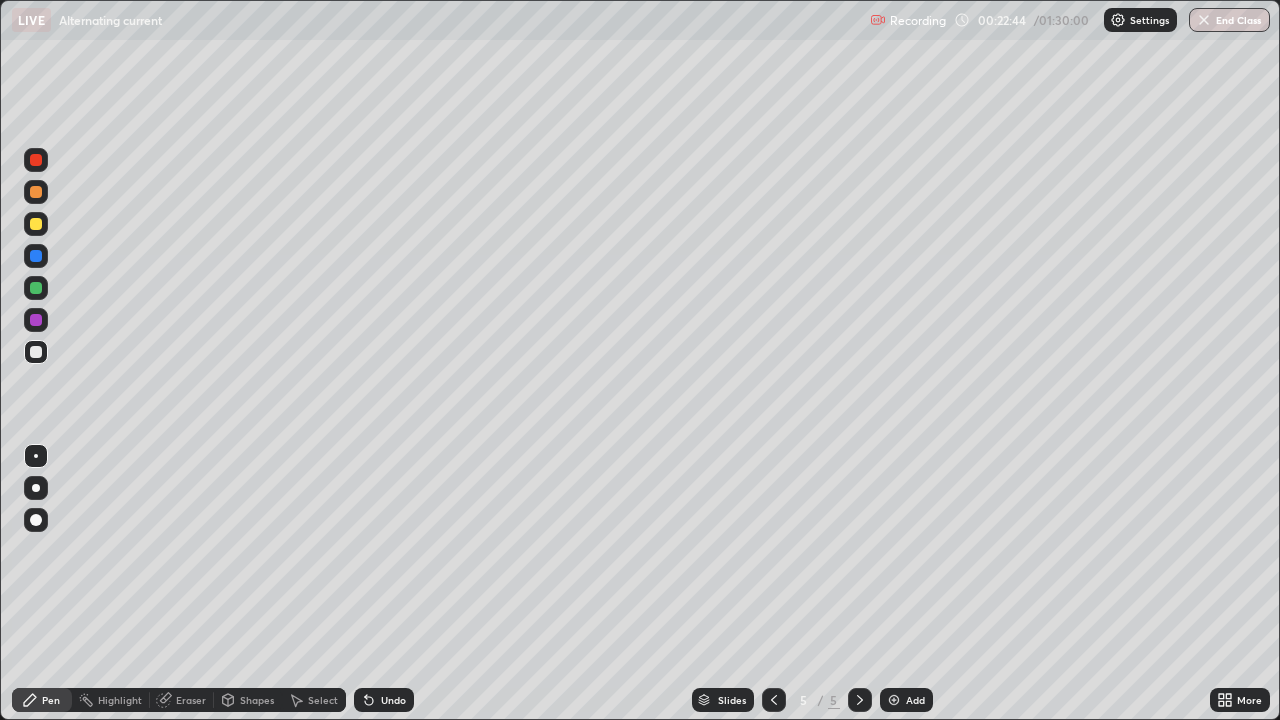 click on "Undo" at bounding box center (393, 700) 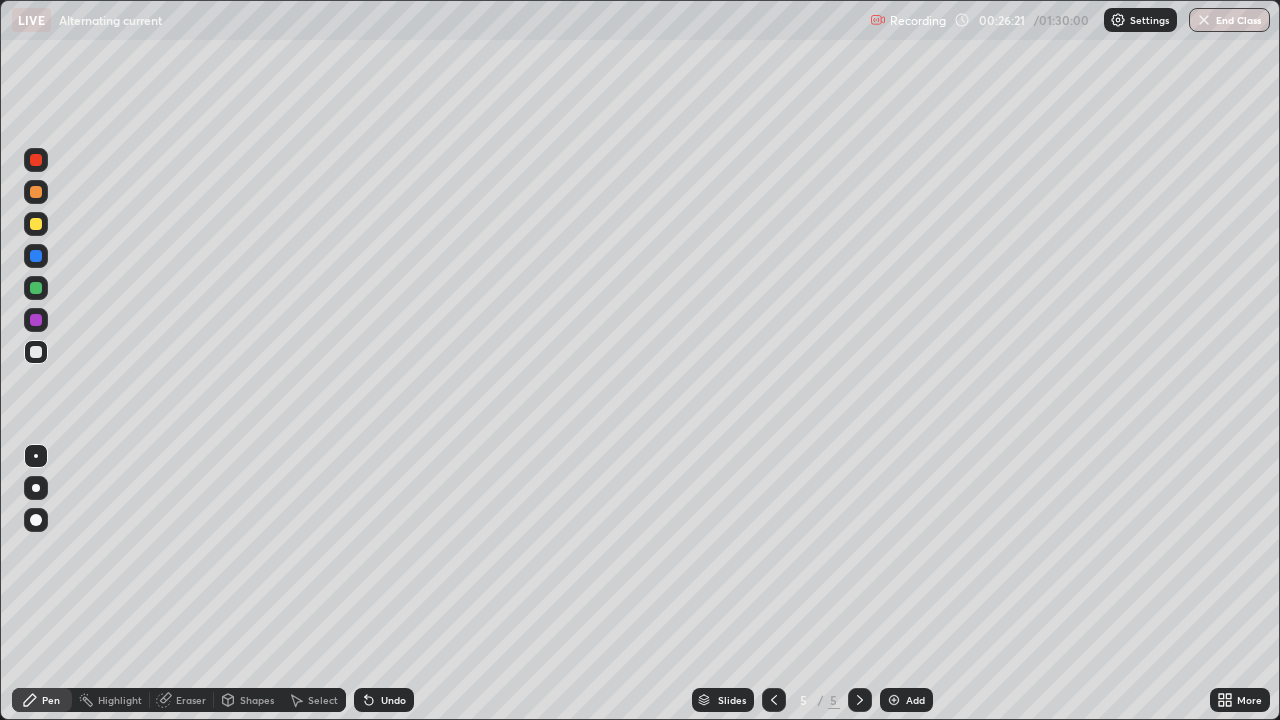 click 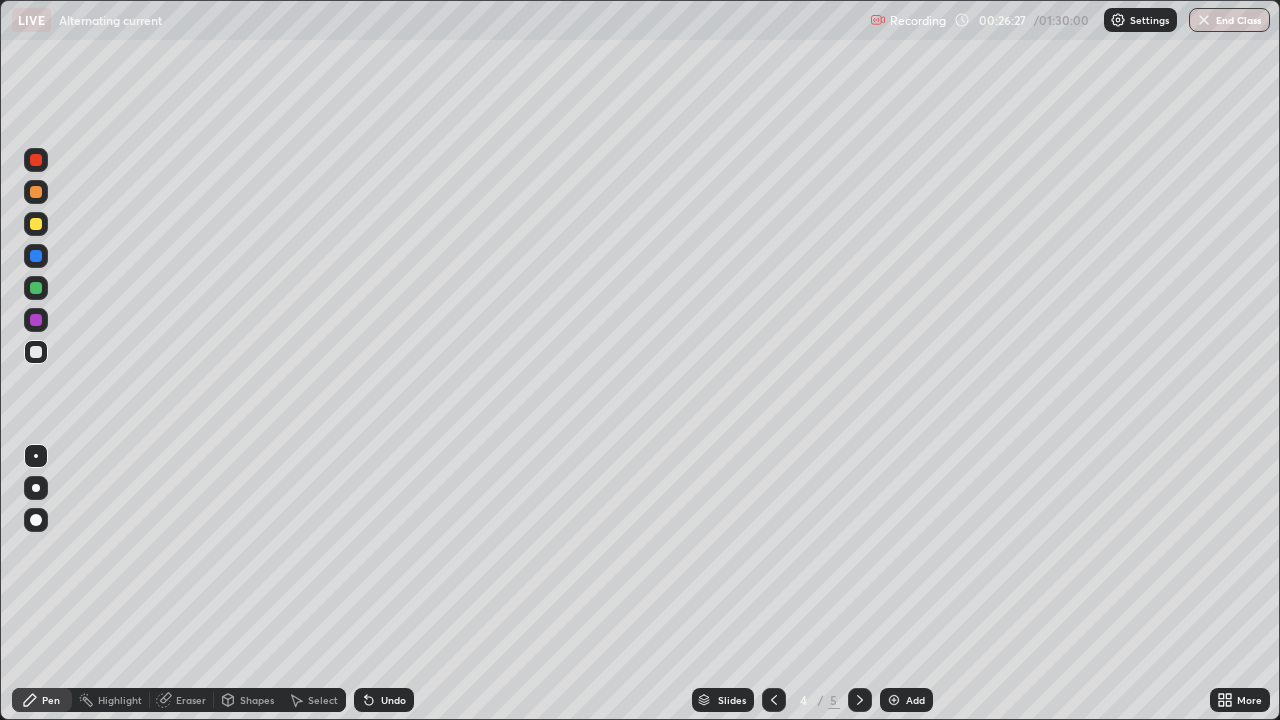 click 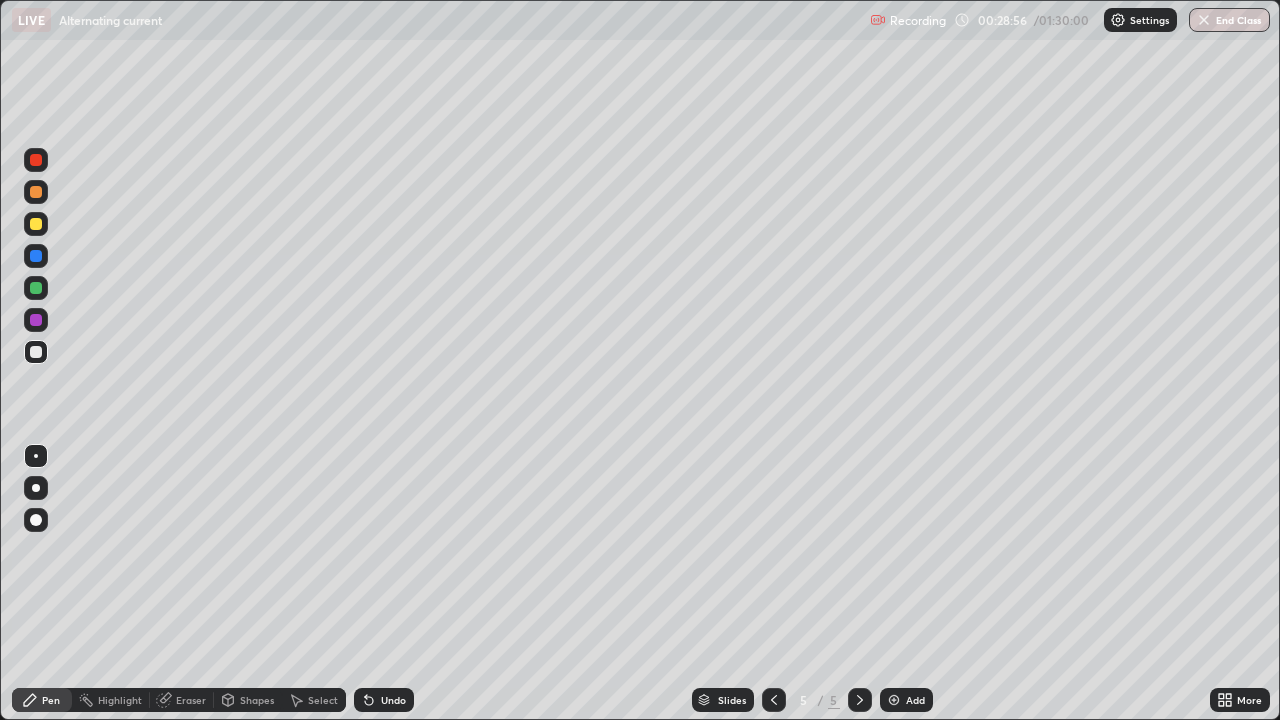 click at bounding box center [894, 700] 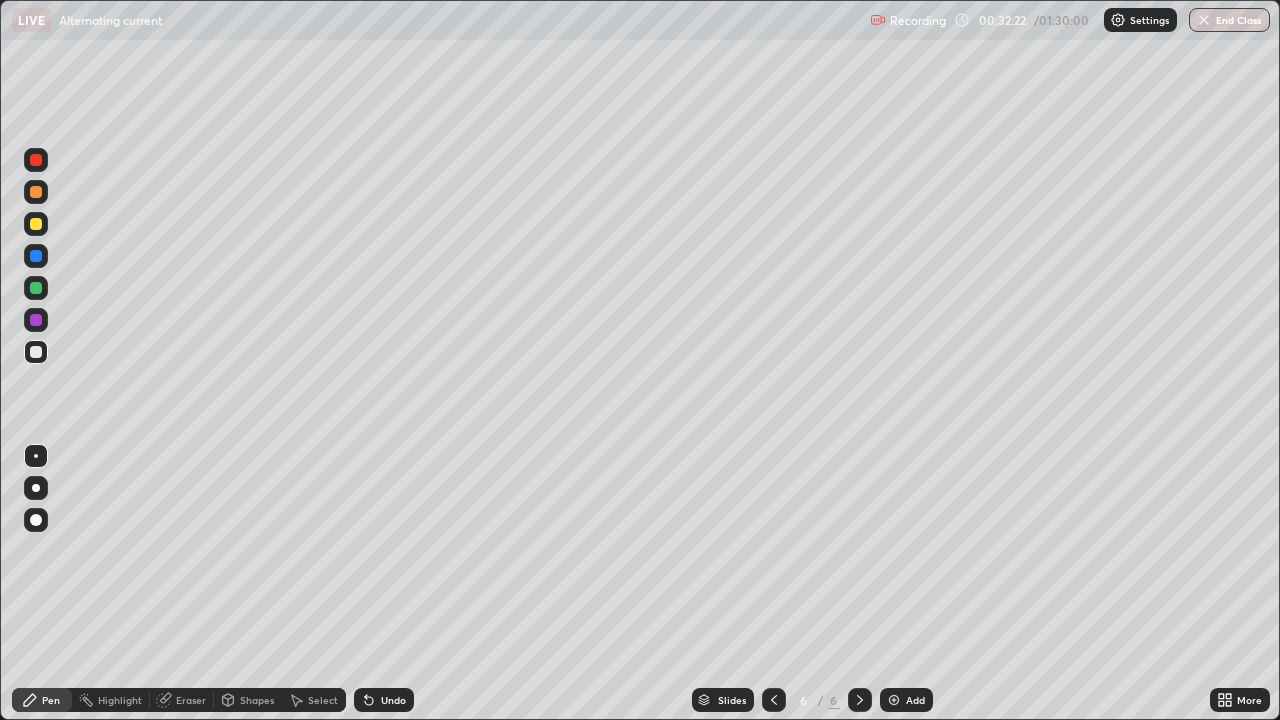 click at bounding box center [36, 224] 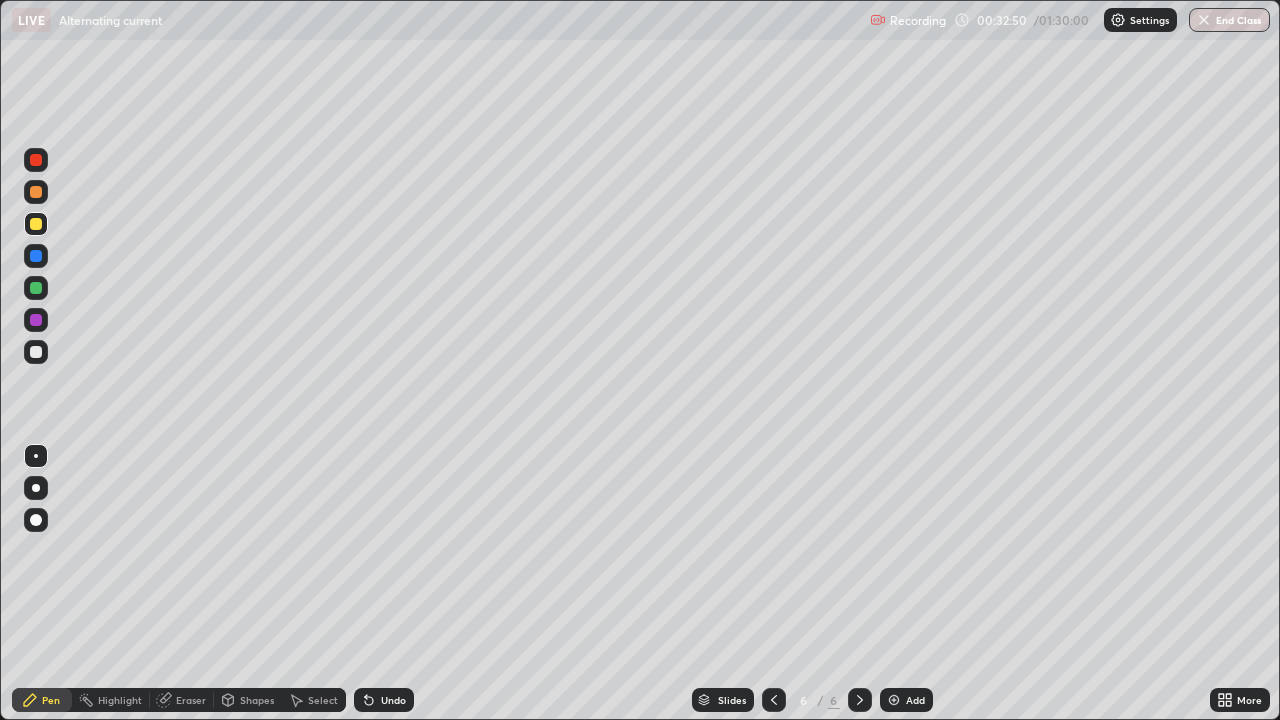 click on "Slides 6 / 6 Add" at bounding box center (812, 700) 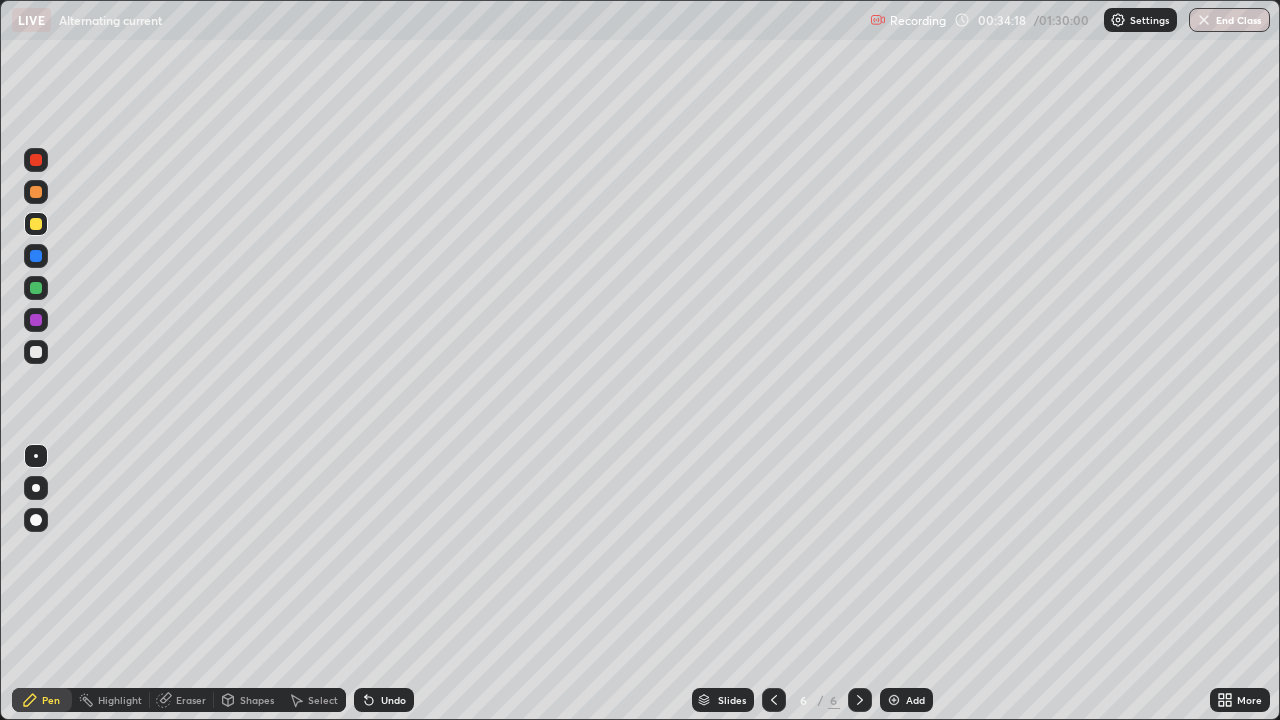 click at bounding box center [894, 700] 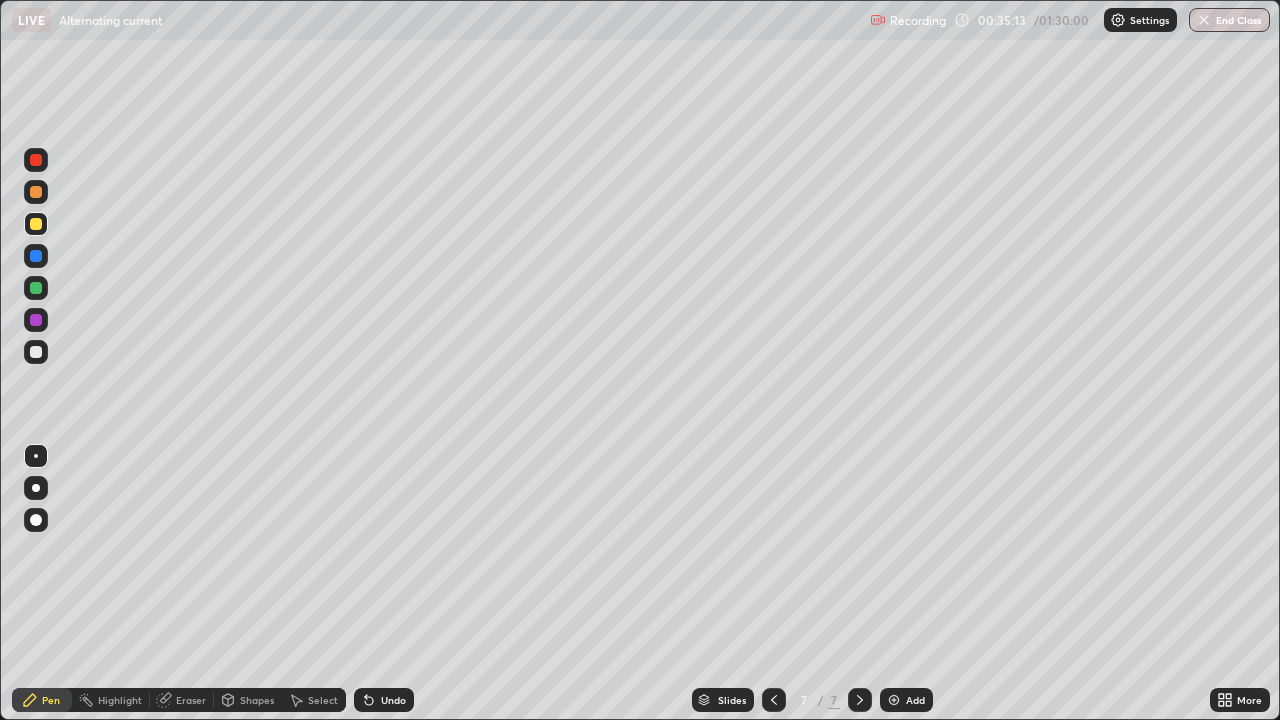 click on "Eraser" at bounding box center [191, 700] 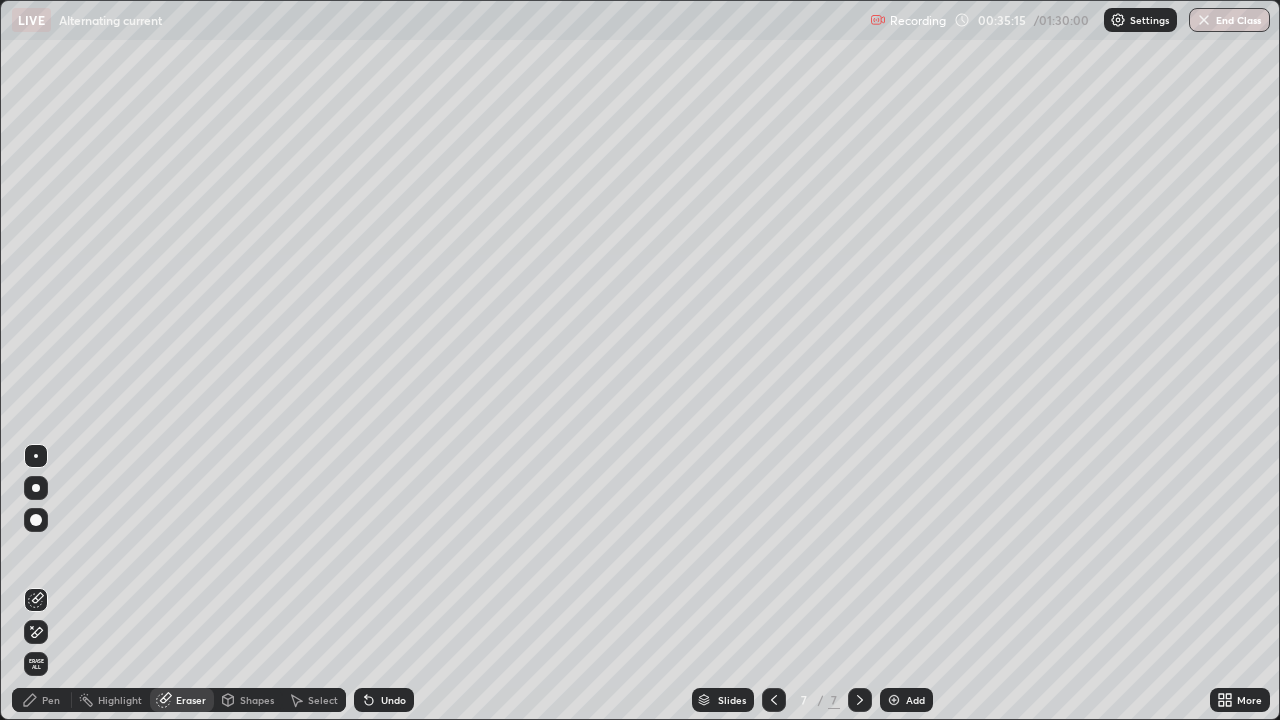 click on "Pen" at bounding box center (42, 700) 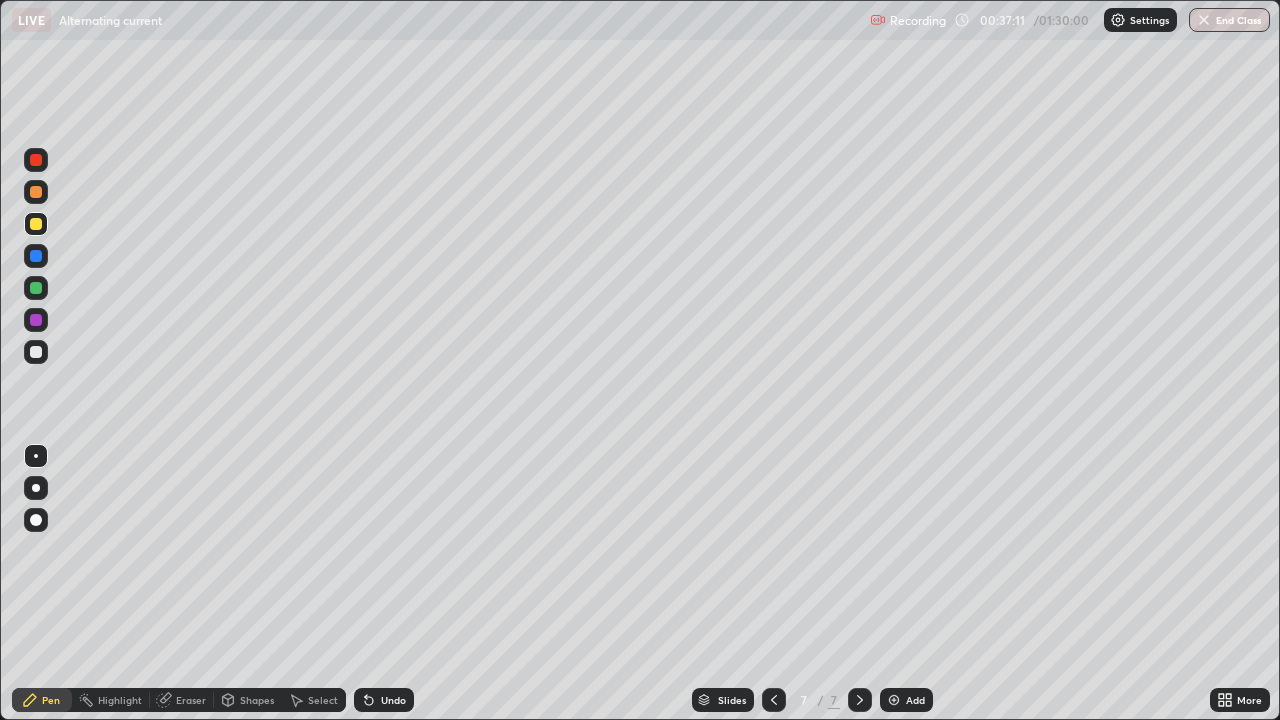 click at bounding box center (894, 700) 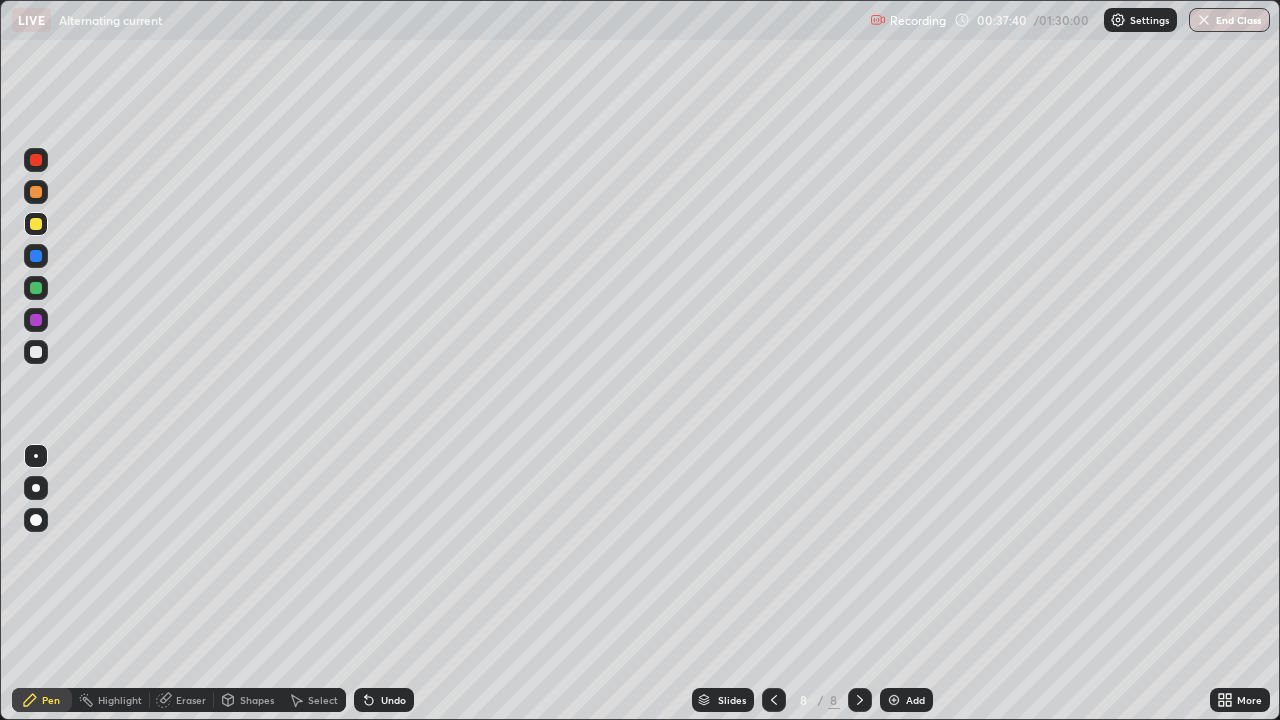 click on "Eraser" at bounding box center [191, 700] 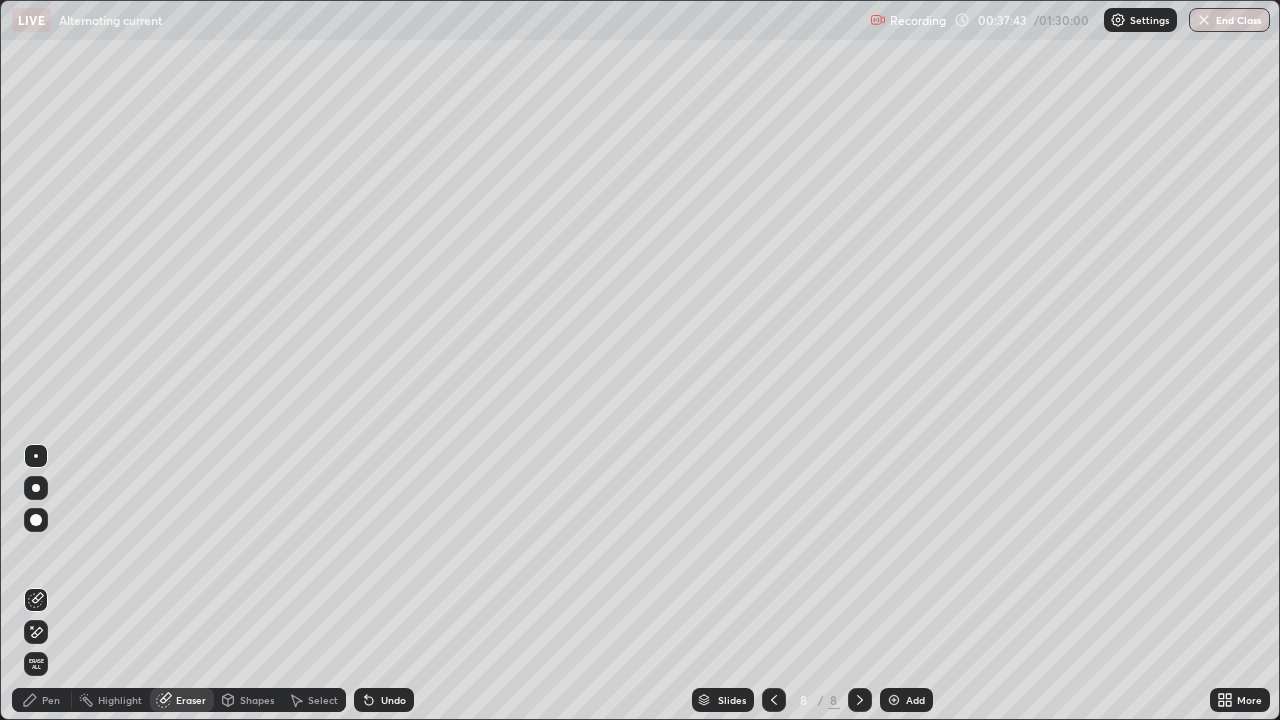 click on "Pen" at bounding box center [51, 700] 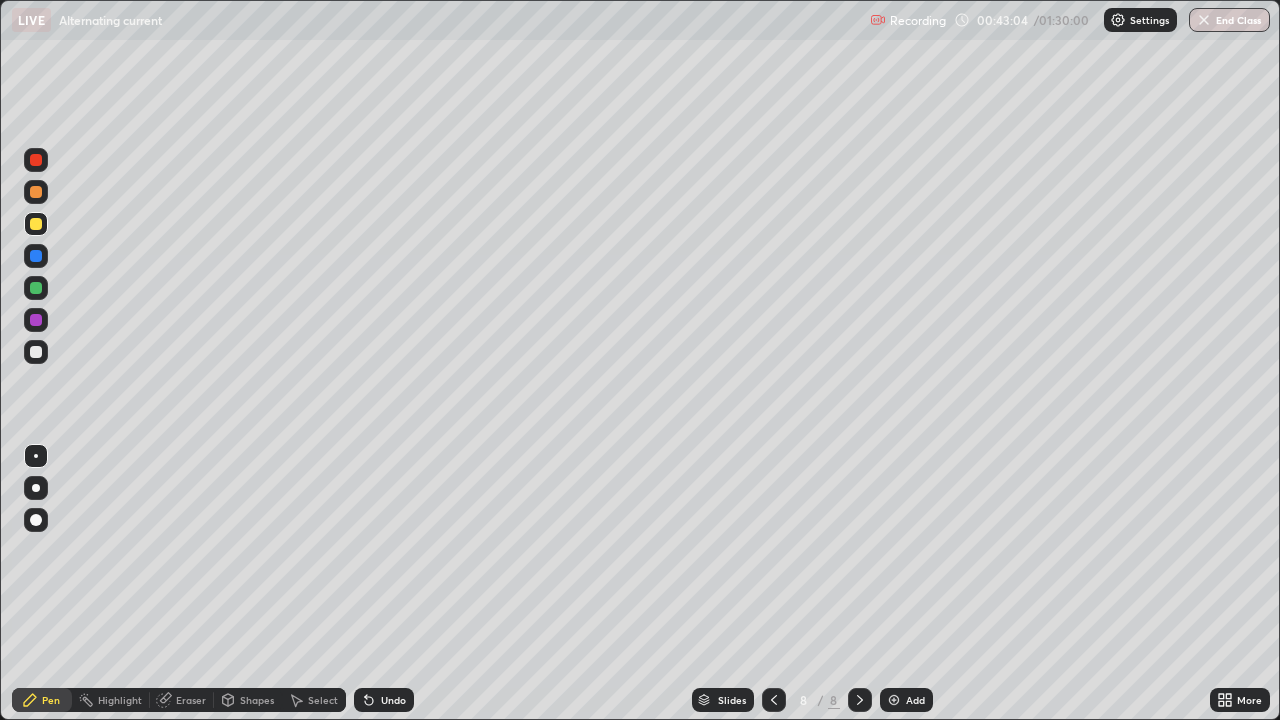 click at bounding box center (894, 700) 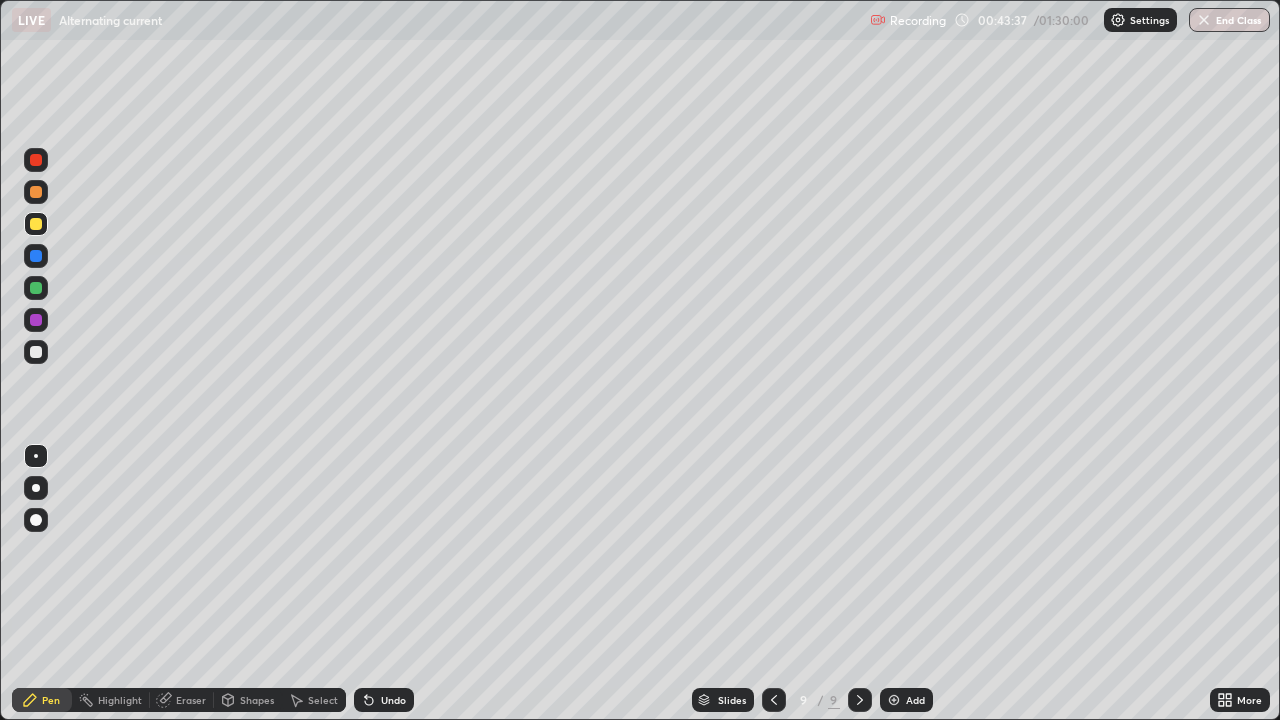 click at bounding box center [36, 352] 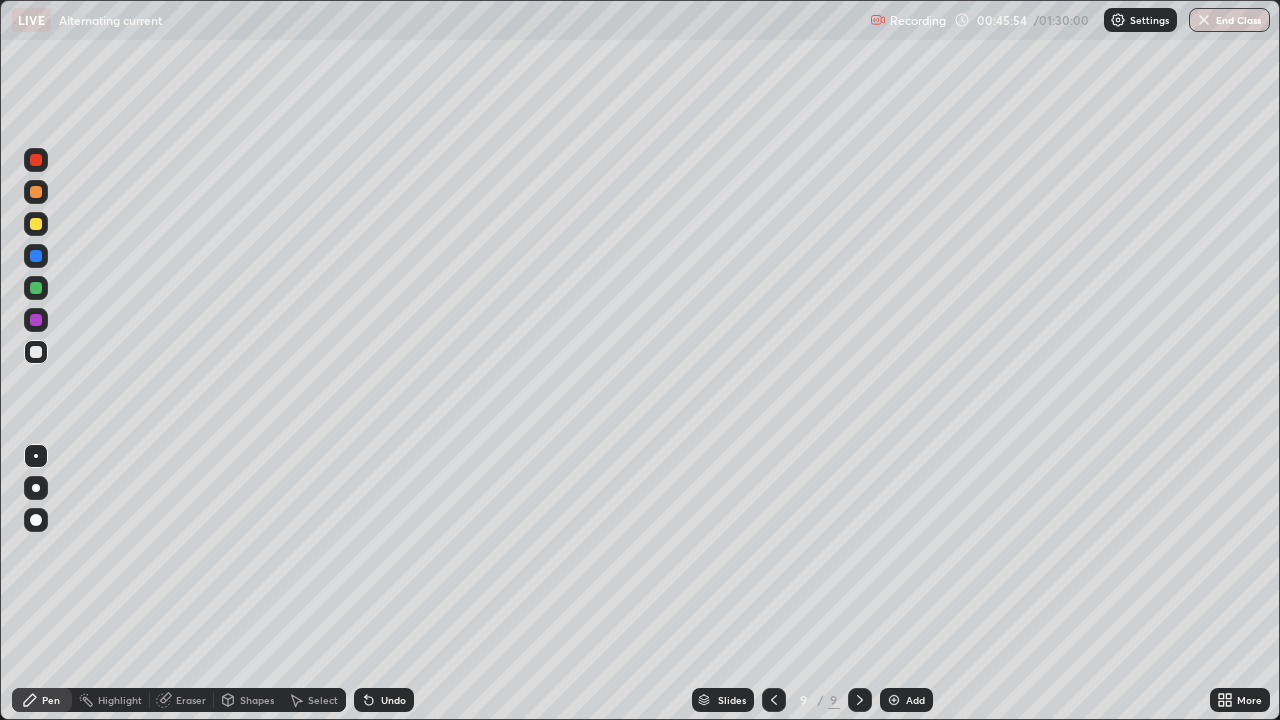 click 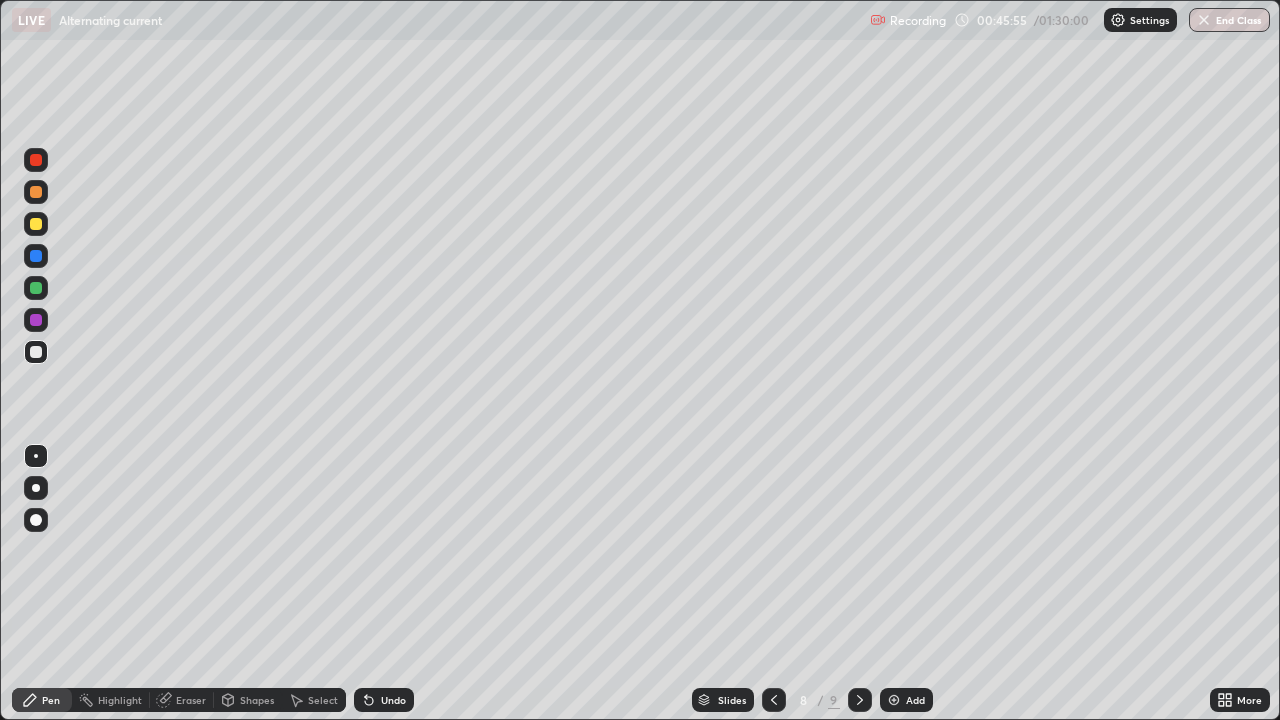 click 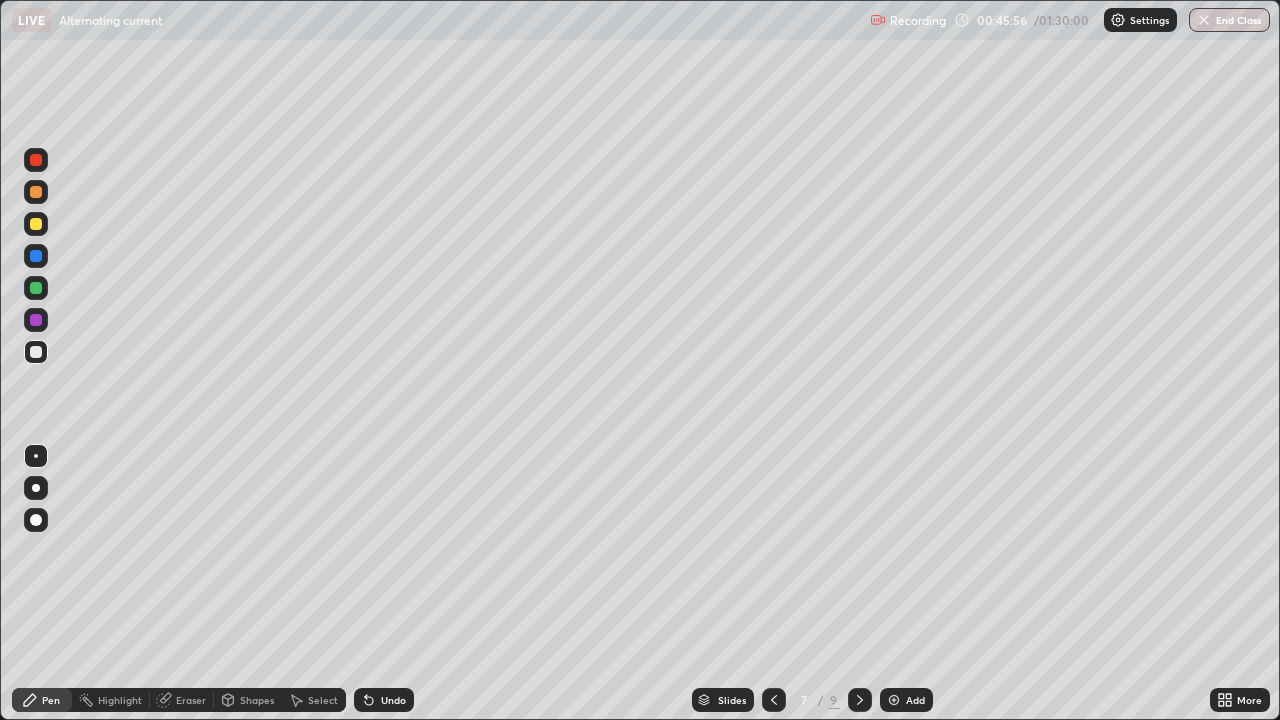 click 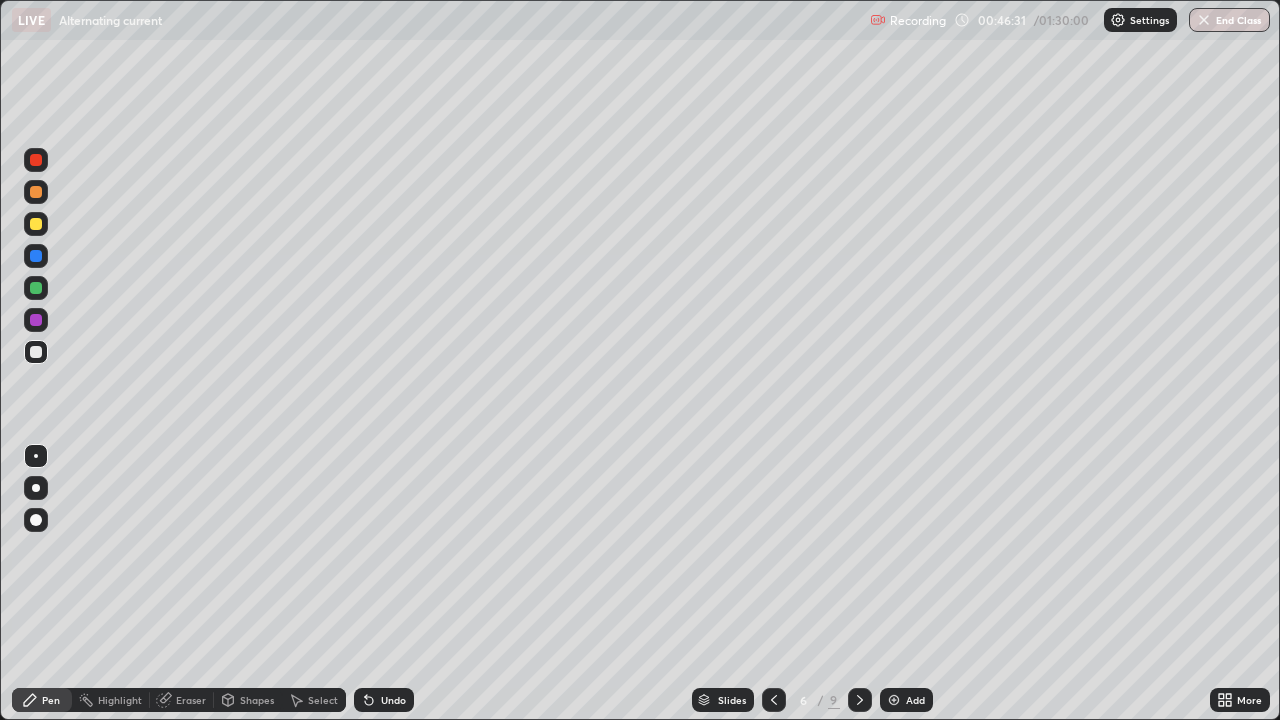 click 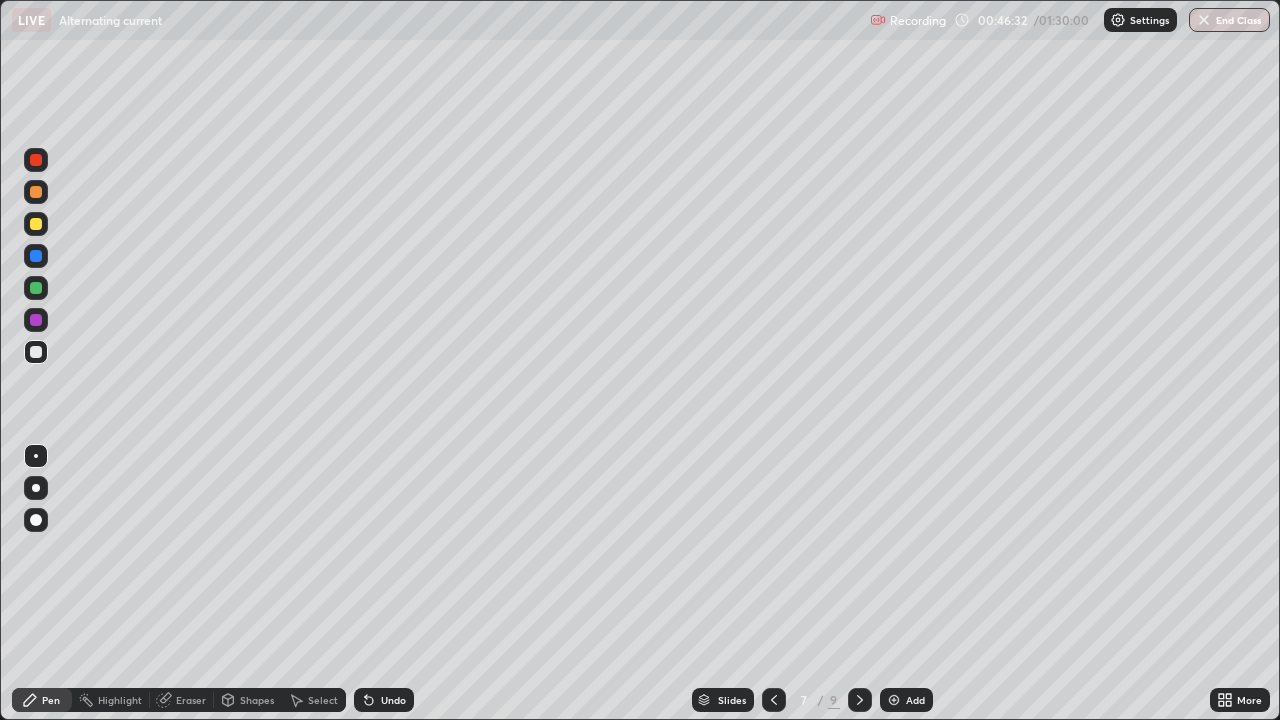 click 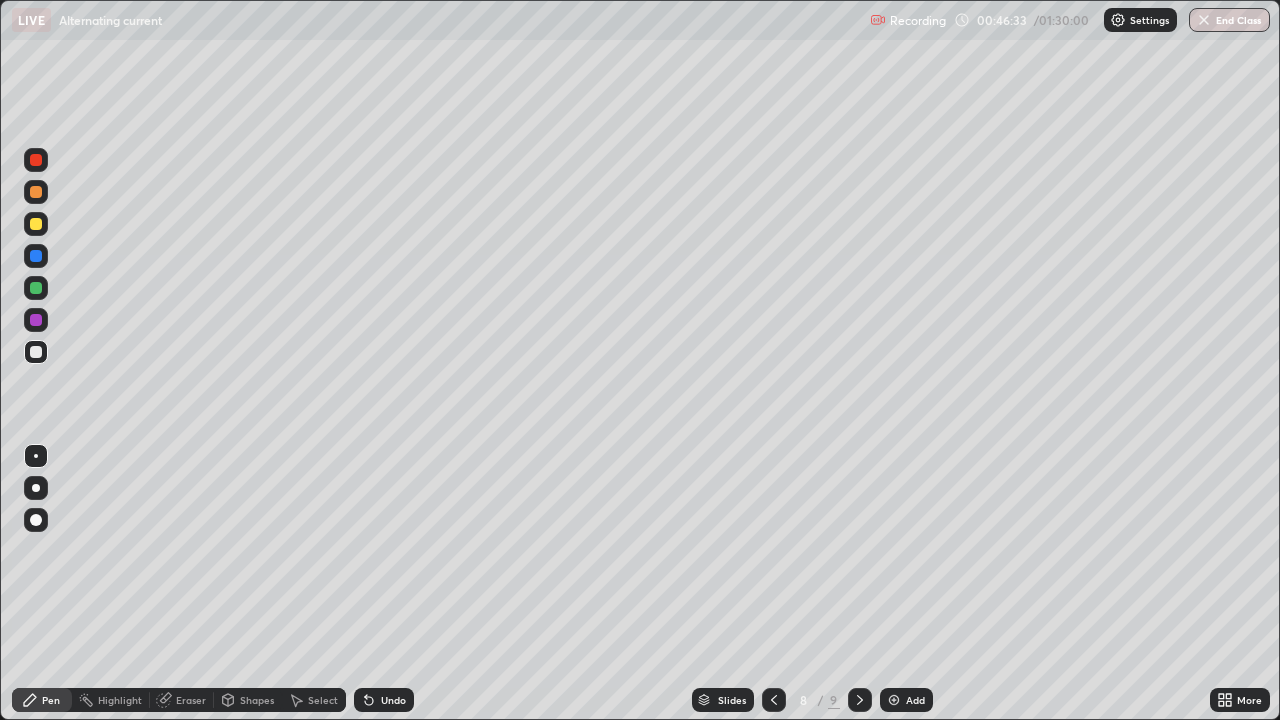 click 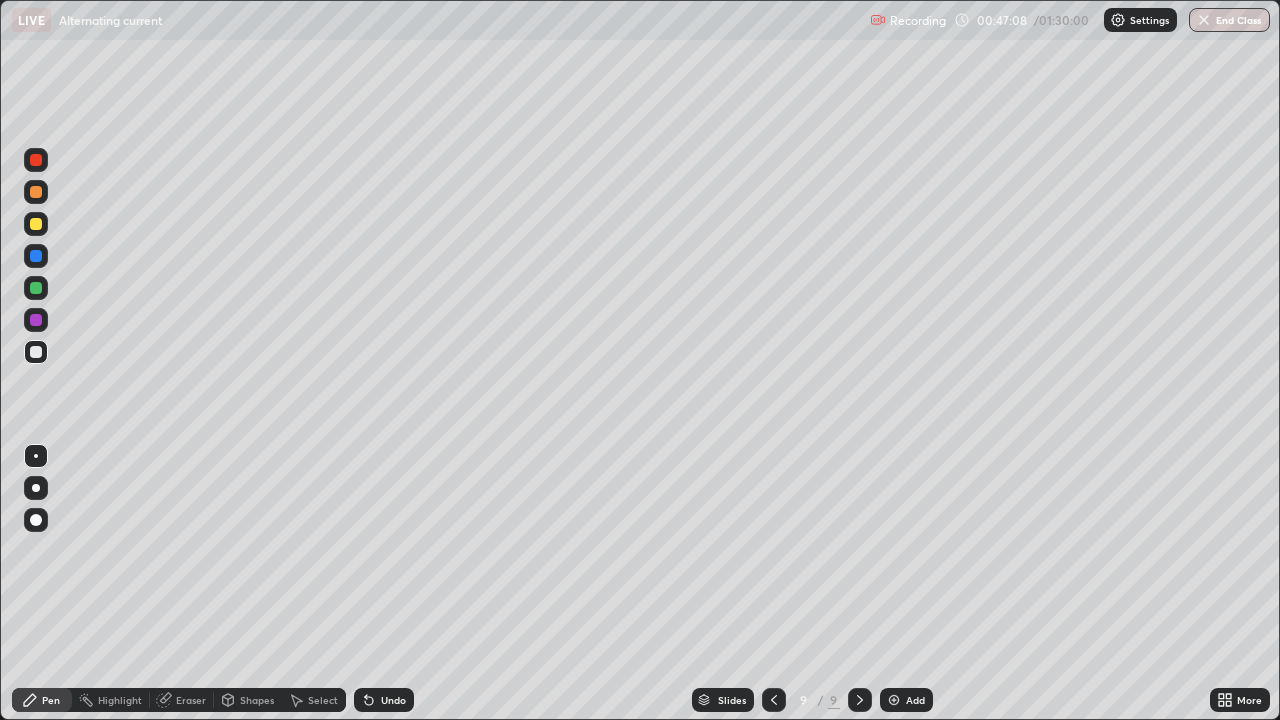click at bounding box center (36, 224) 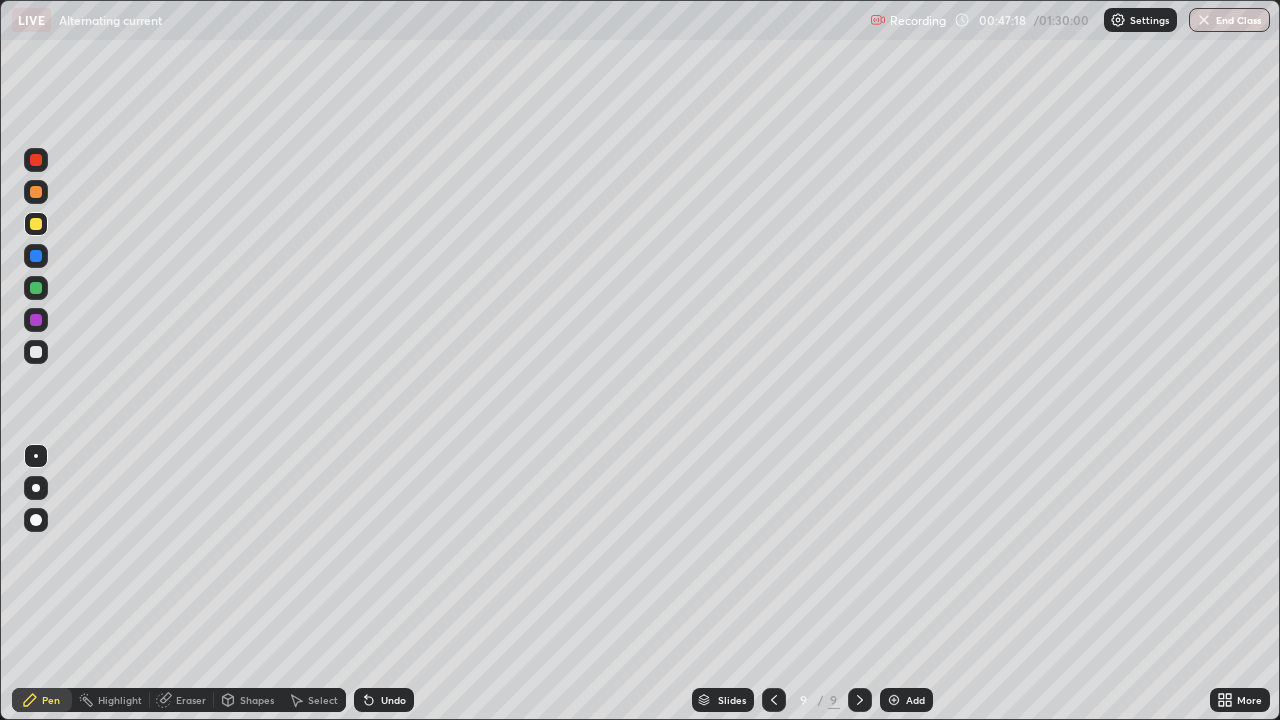 click on "Eraser" at bounding box center [182, 700] 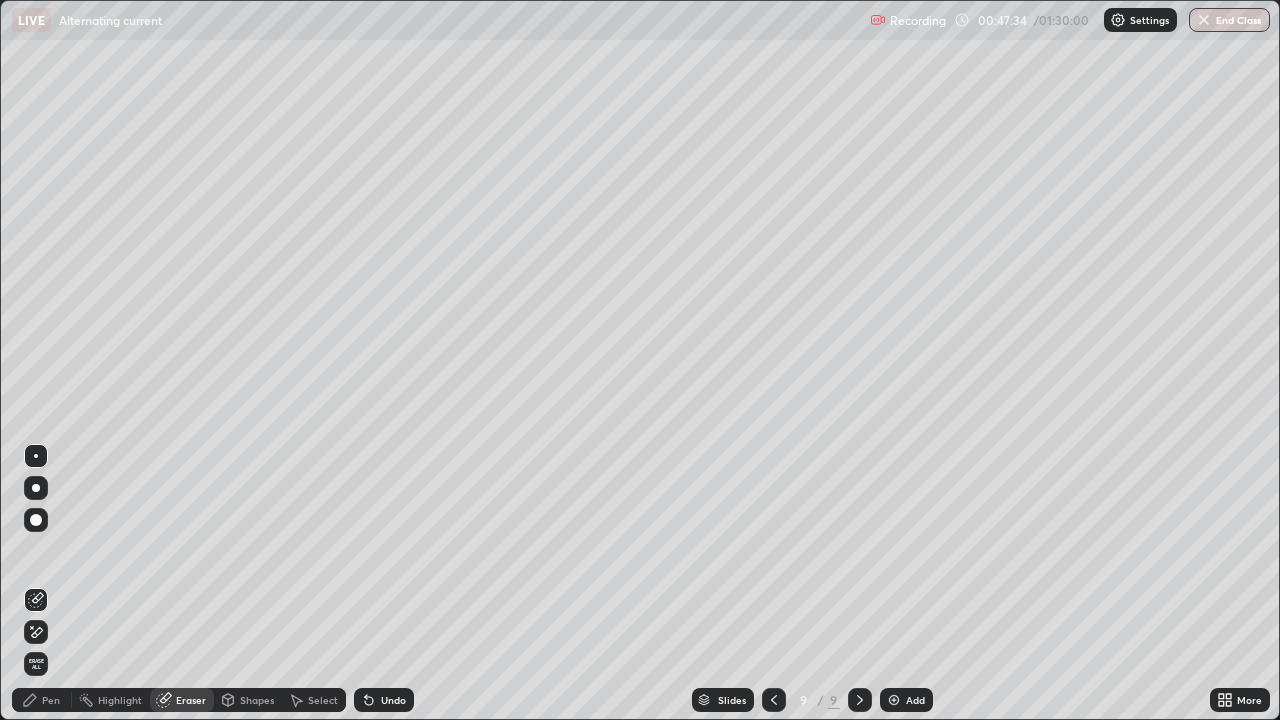 click on "Pen" at bounding box center [42, 700] 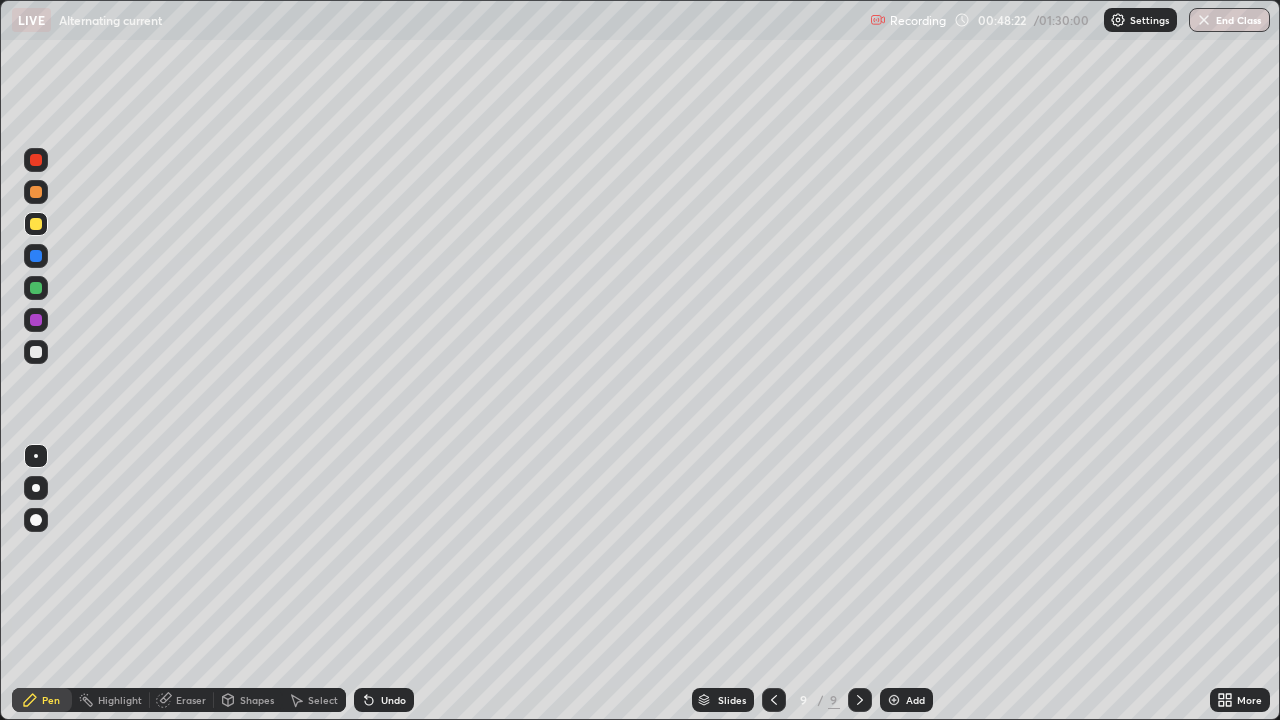 click at bounding box center (894, 700) 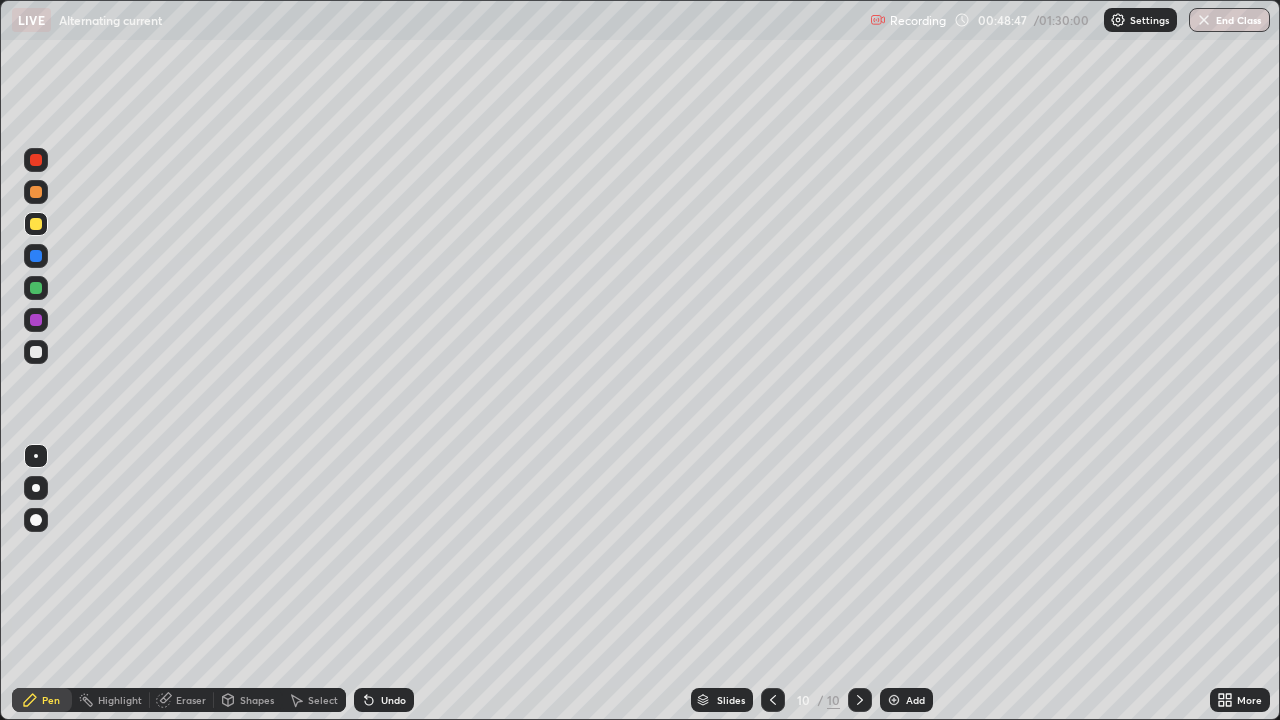 click on "Undo" at bounding box center [393, 700] 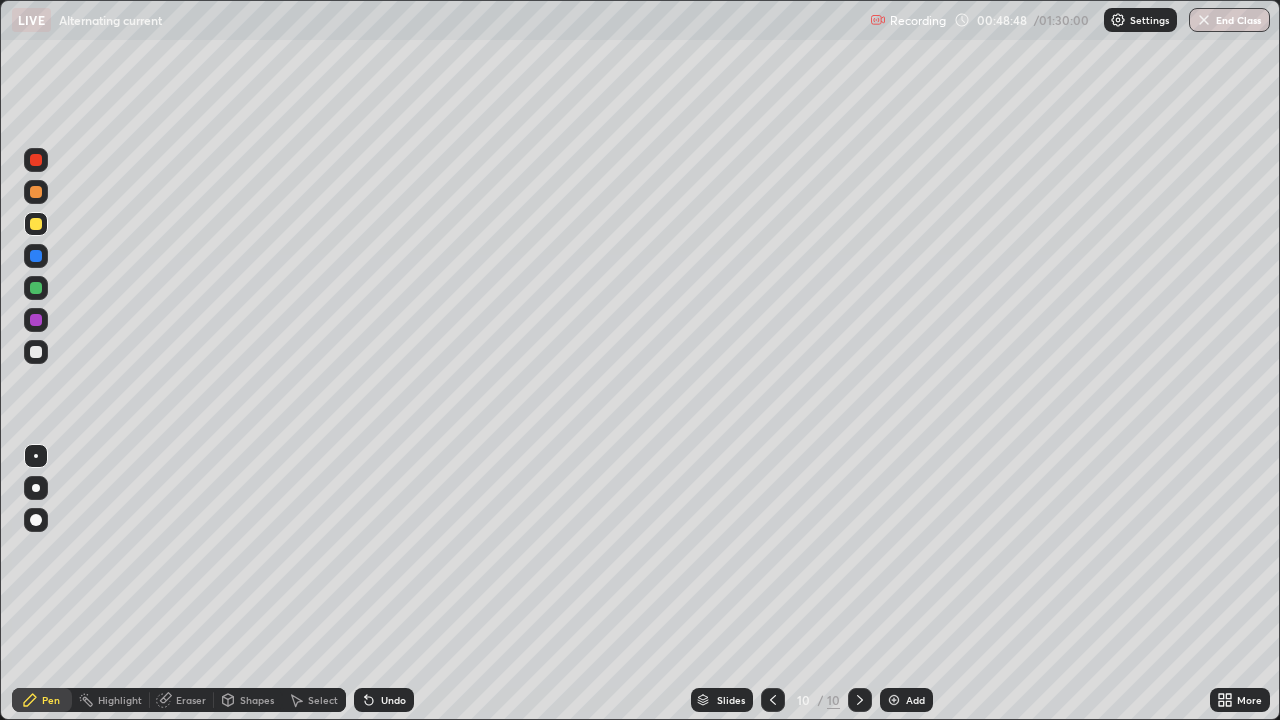 click on "Undo" at bounding box center [393, 700] 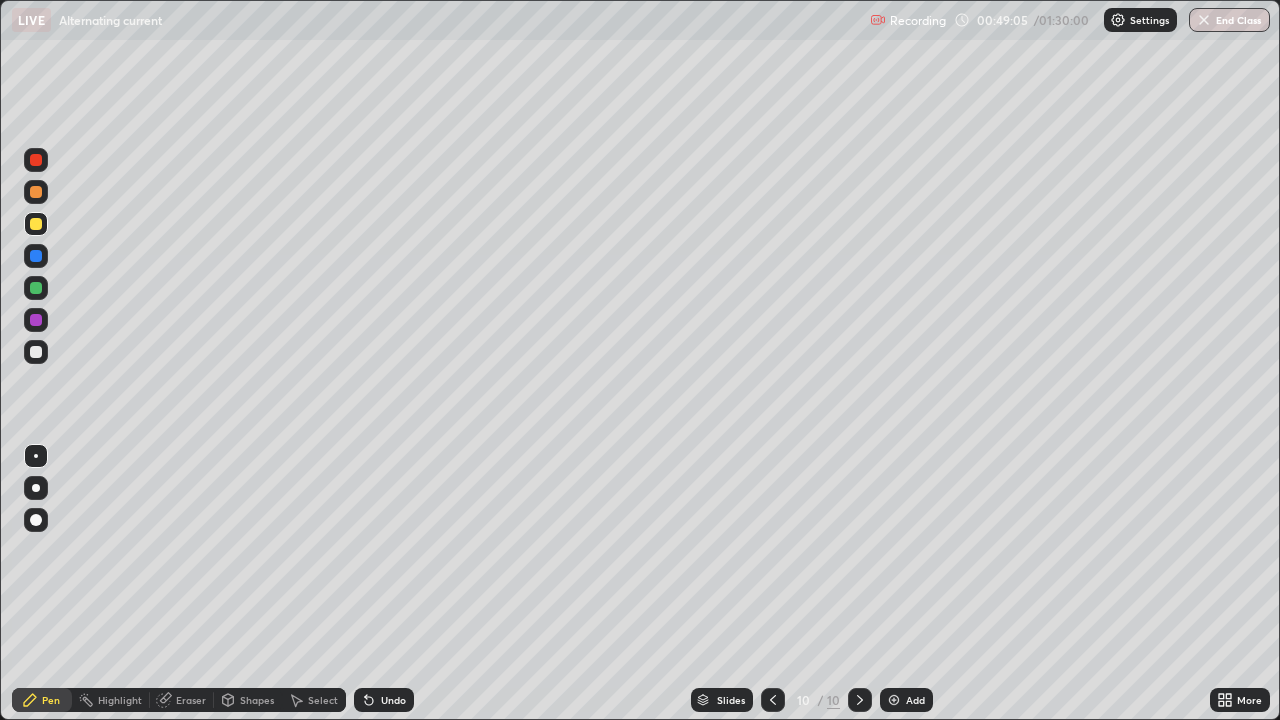 click on "Undo" at bounding box center [393, 700] 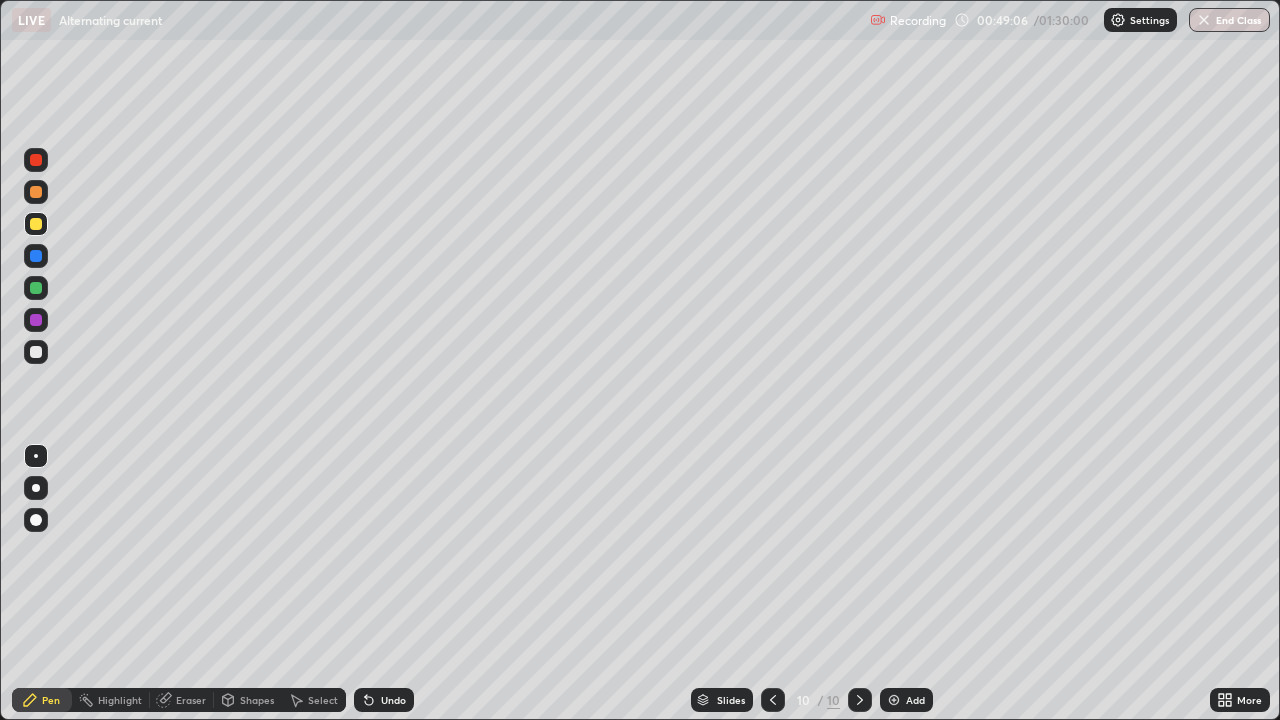 click on "Undo" at bounding box center (393, 700) 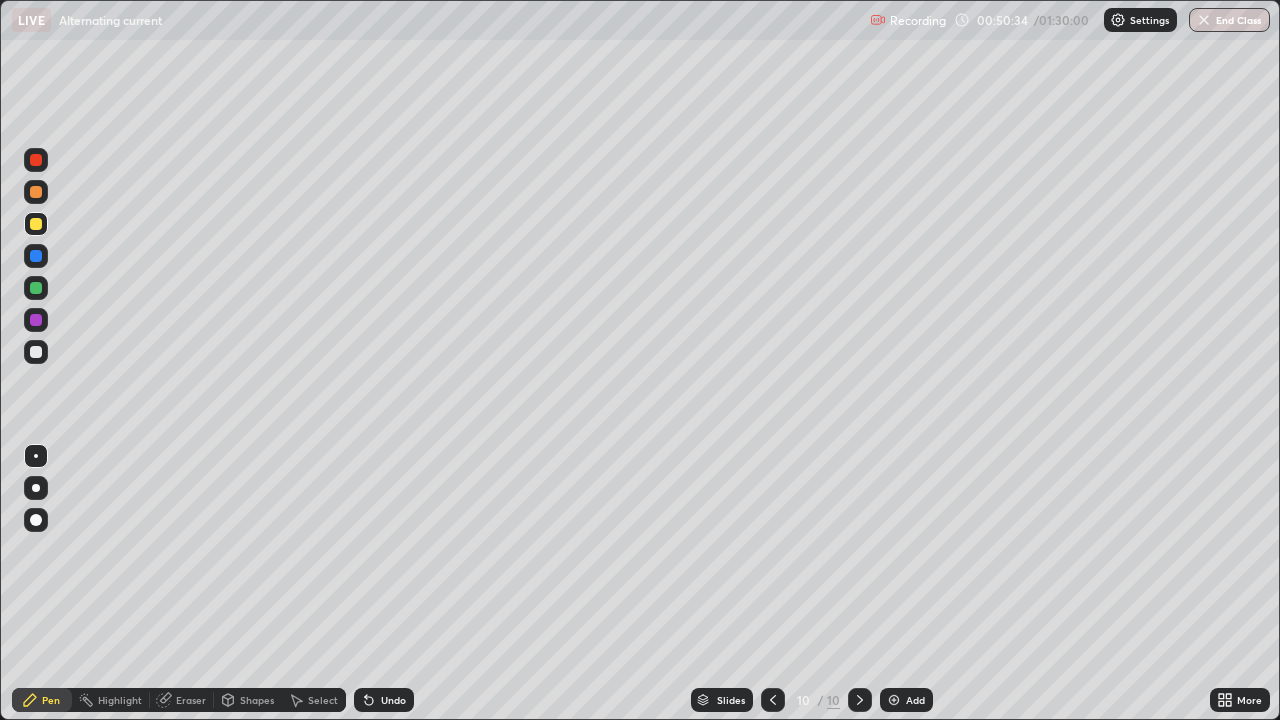 click 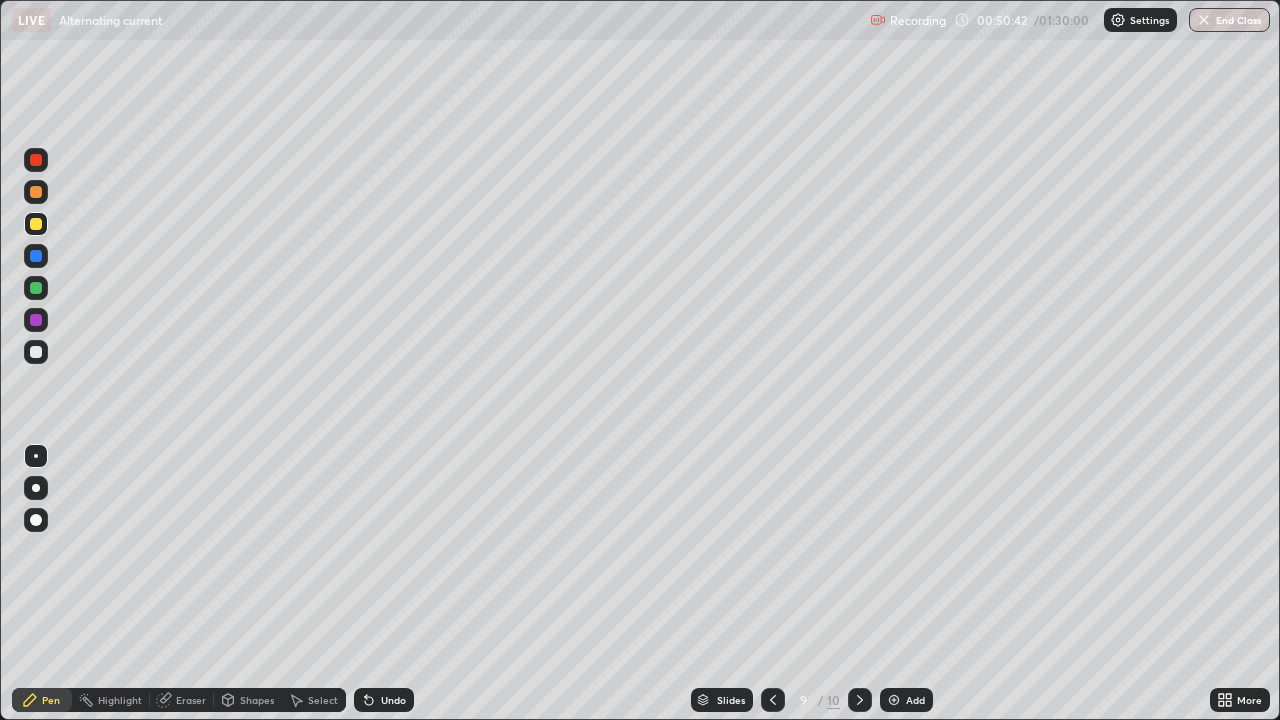 click 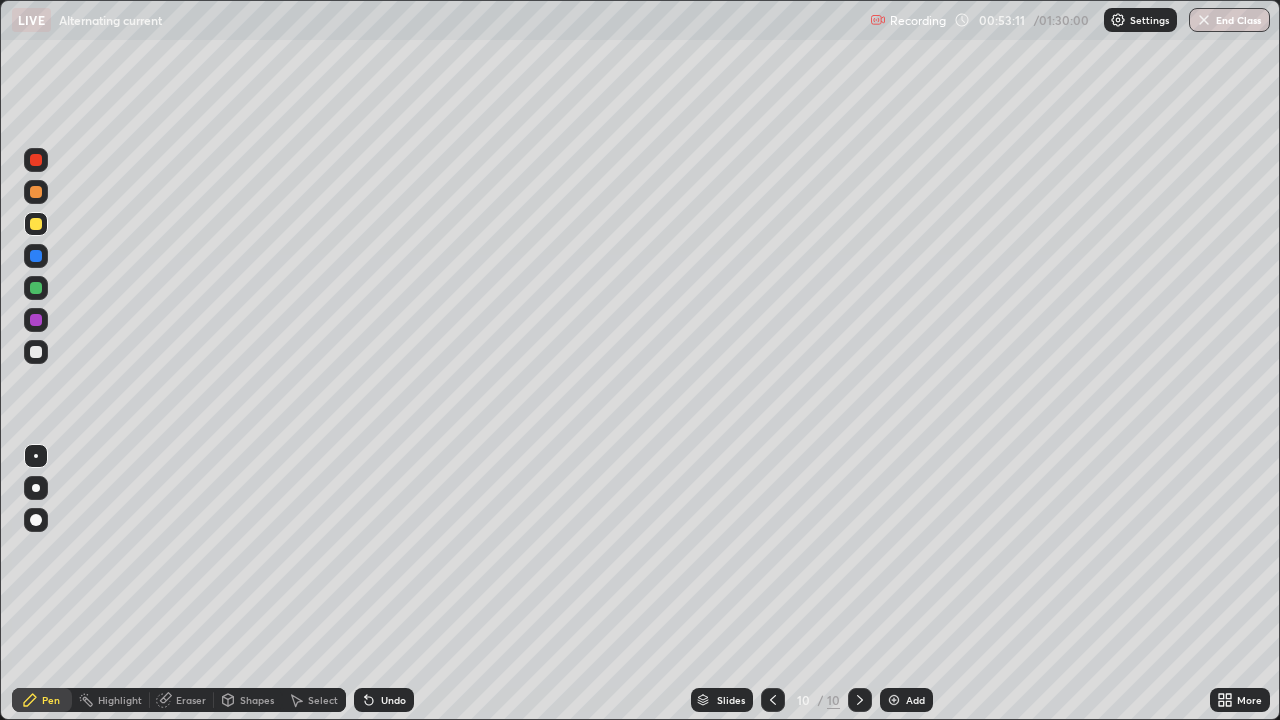 click at bounding box center (894, 700) 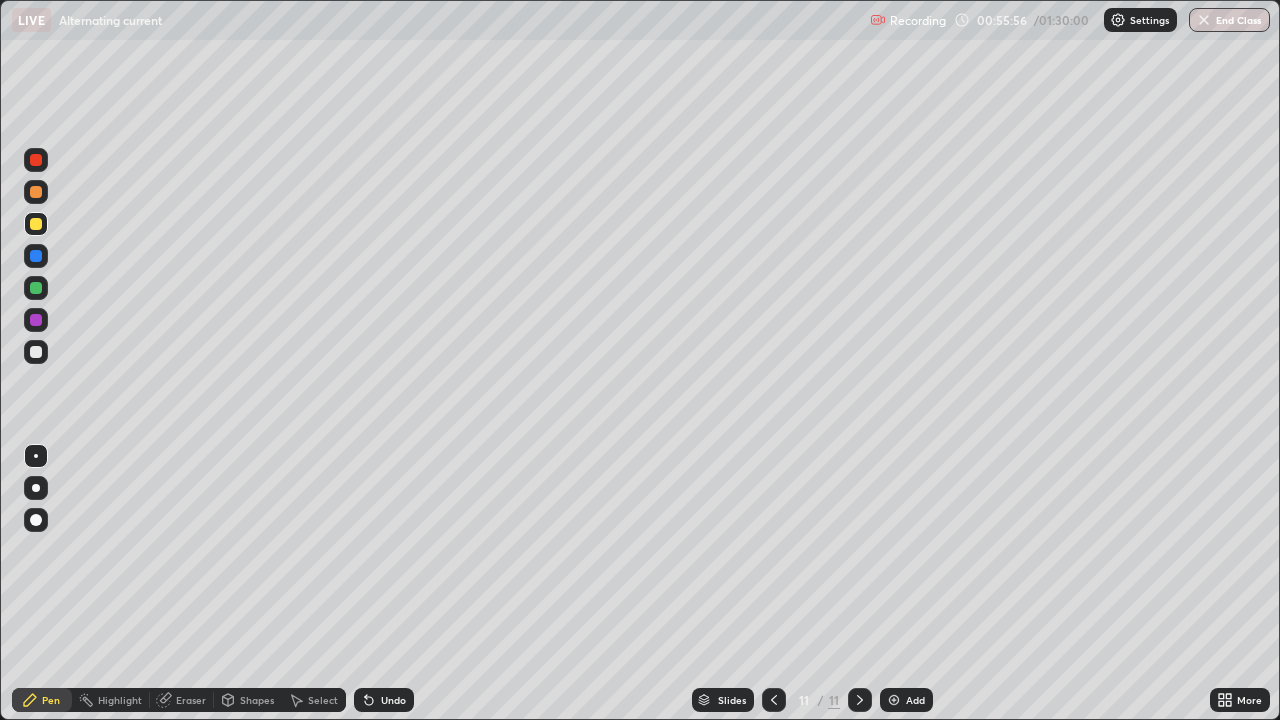 click on "Eraser" at bounding box center [191, 700] 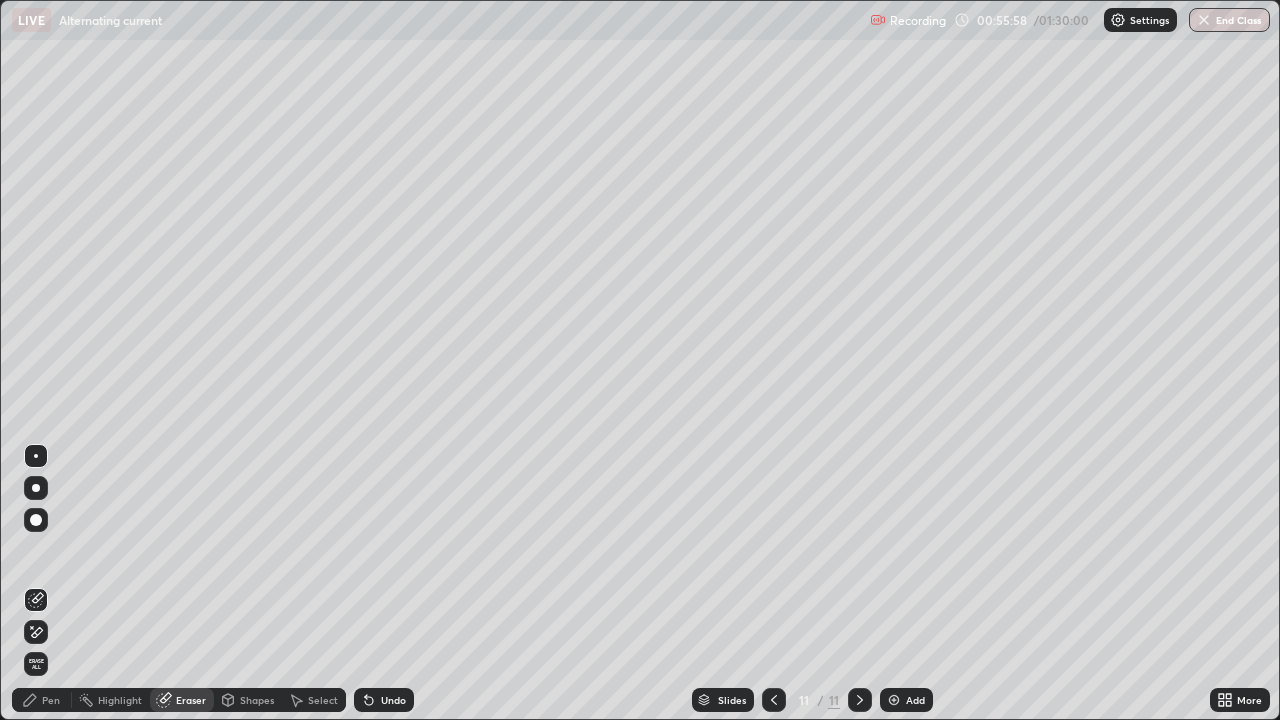 click on "Pen" at bounding box center (42, 700) 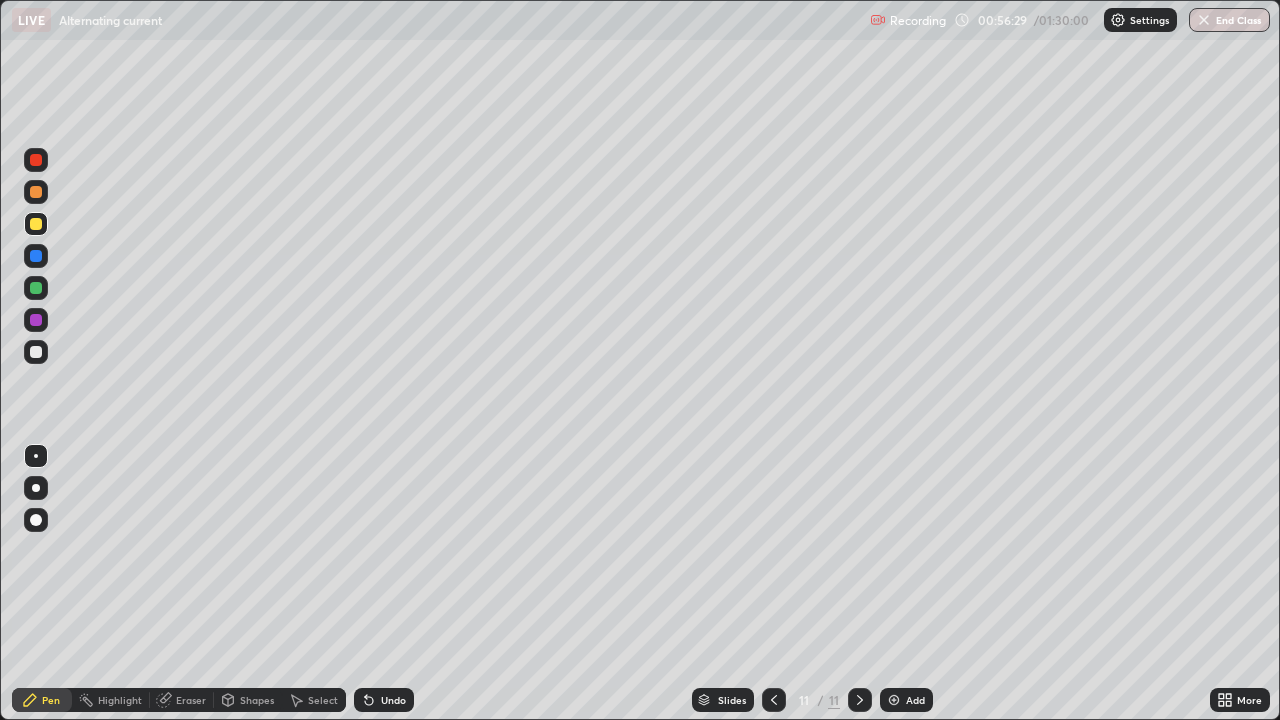 click on "Undo" at bounding box center (393, 700) 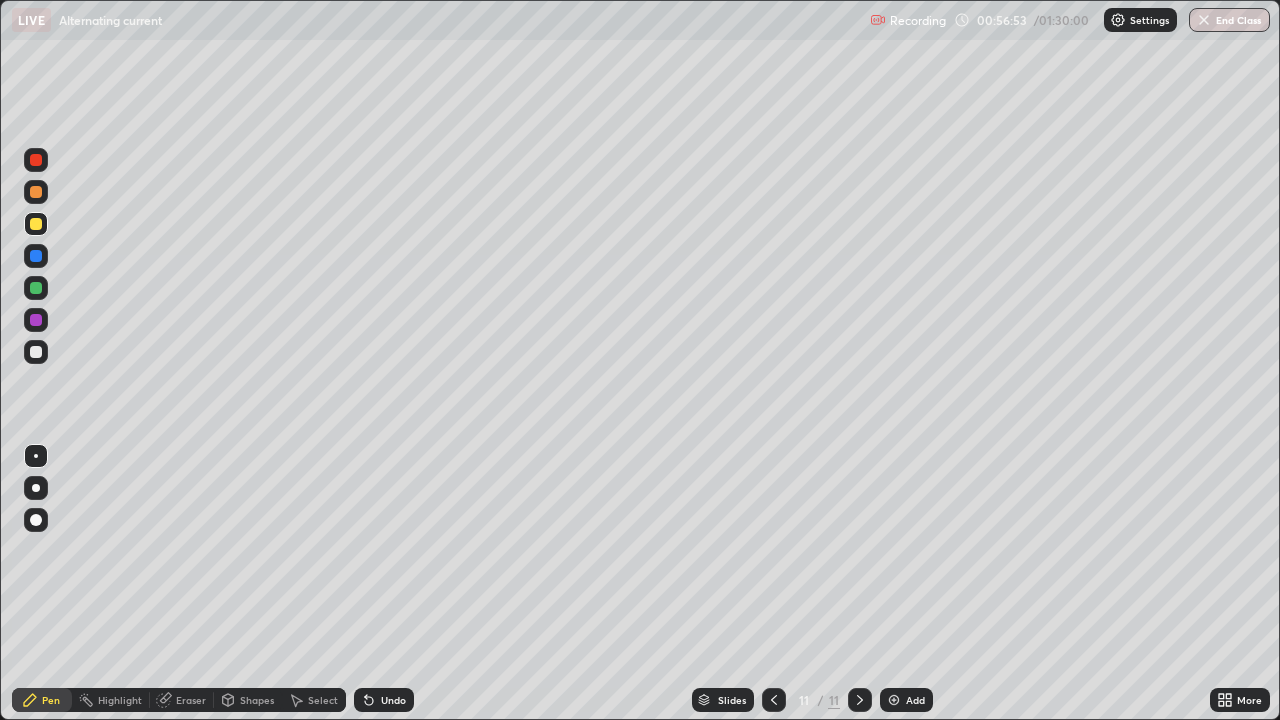 click at bounding box center (36, 520) 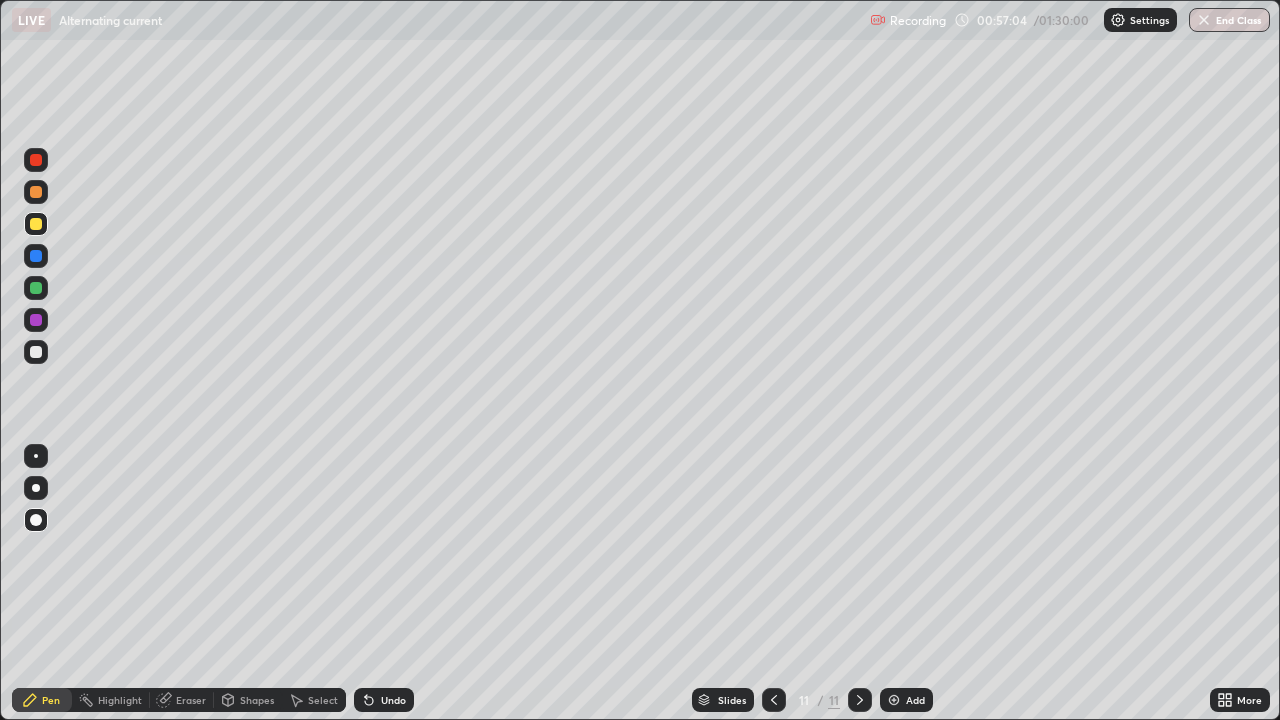 click at bounding box center [36, 456] 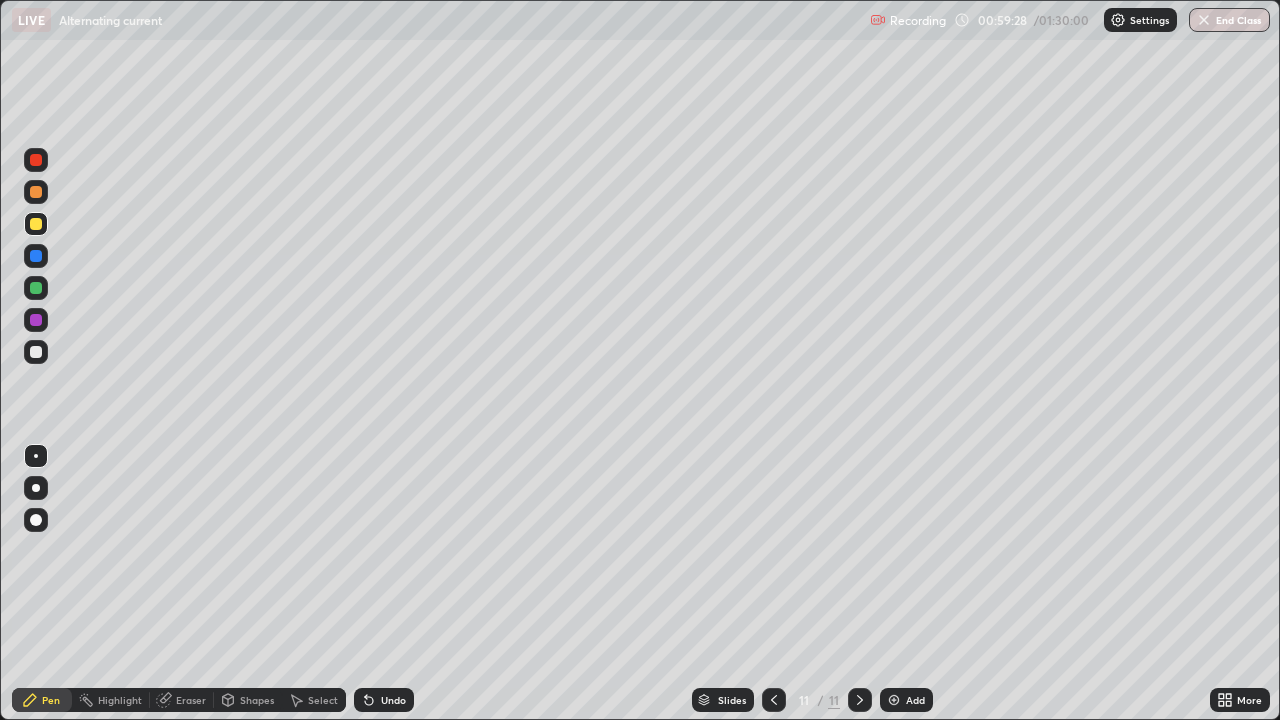 click on "Add" at bounding box center (915, 700) 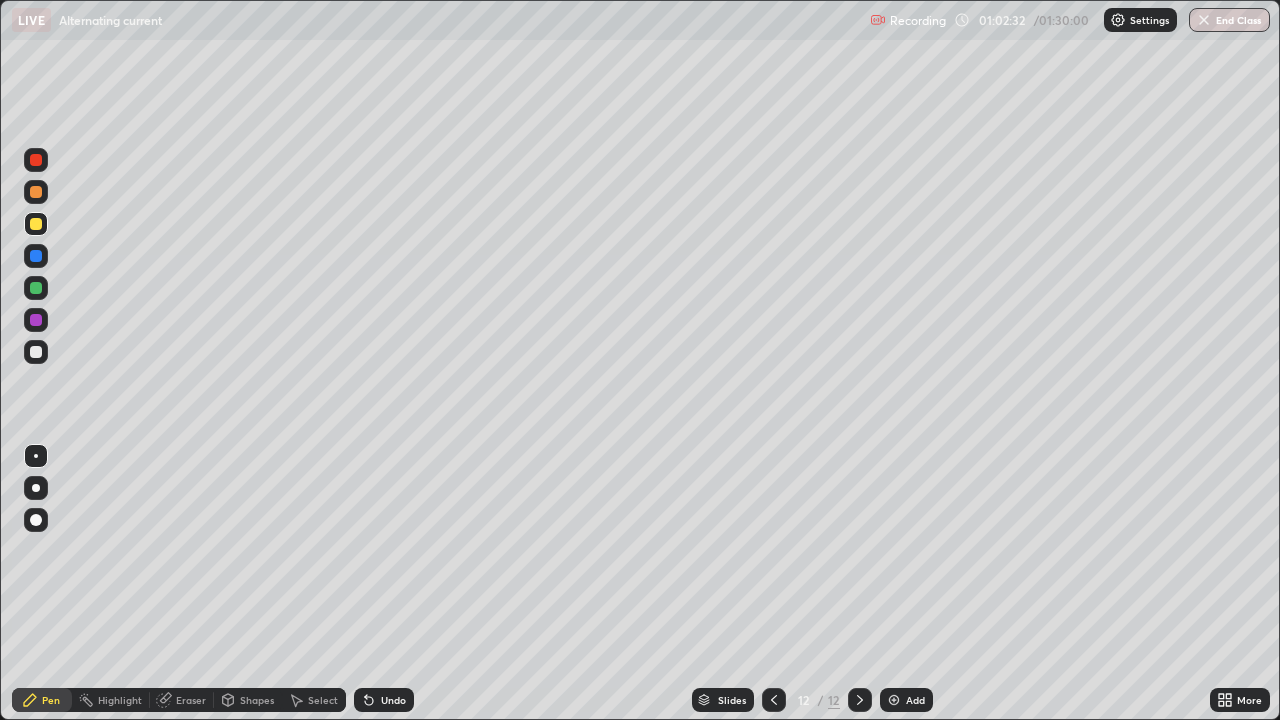 click on "Undo" at bounding box center [384, 700] 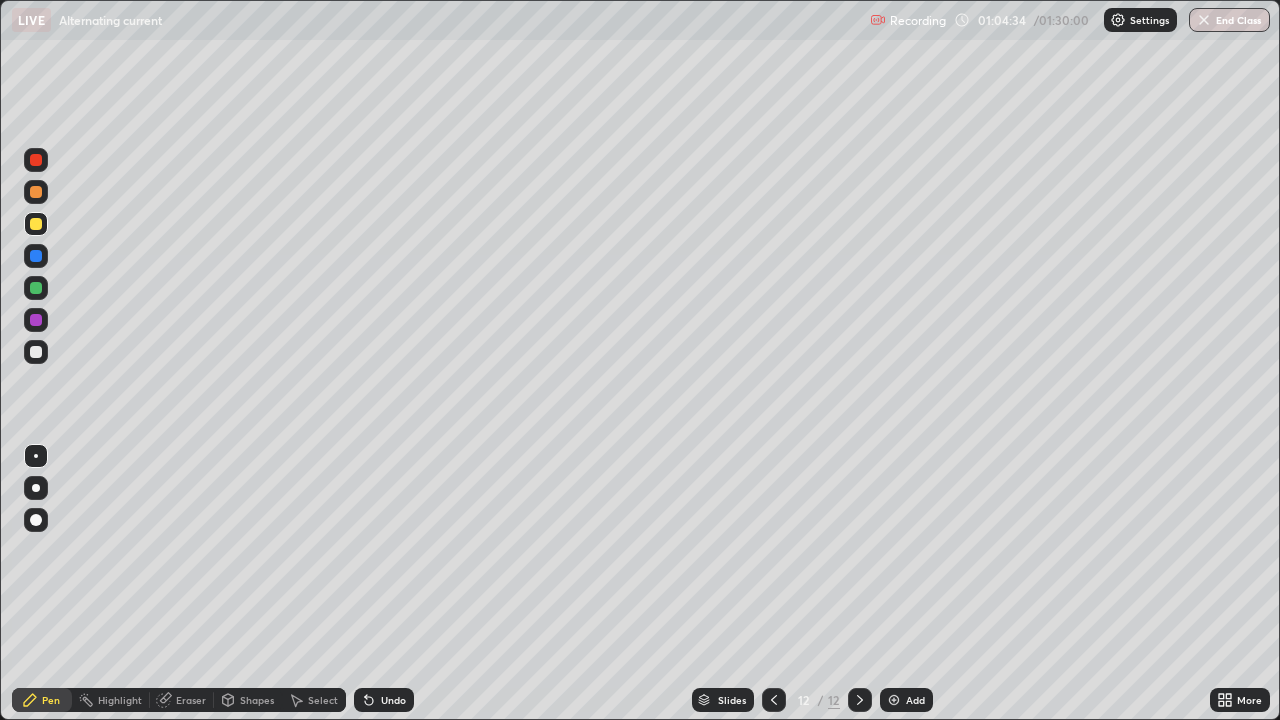 click on "Eraser" at bounding box center (191, 700) 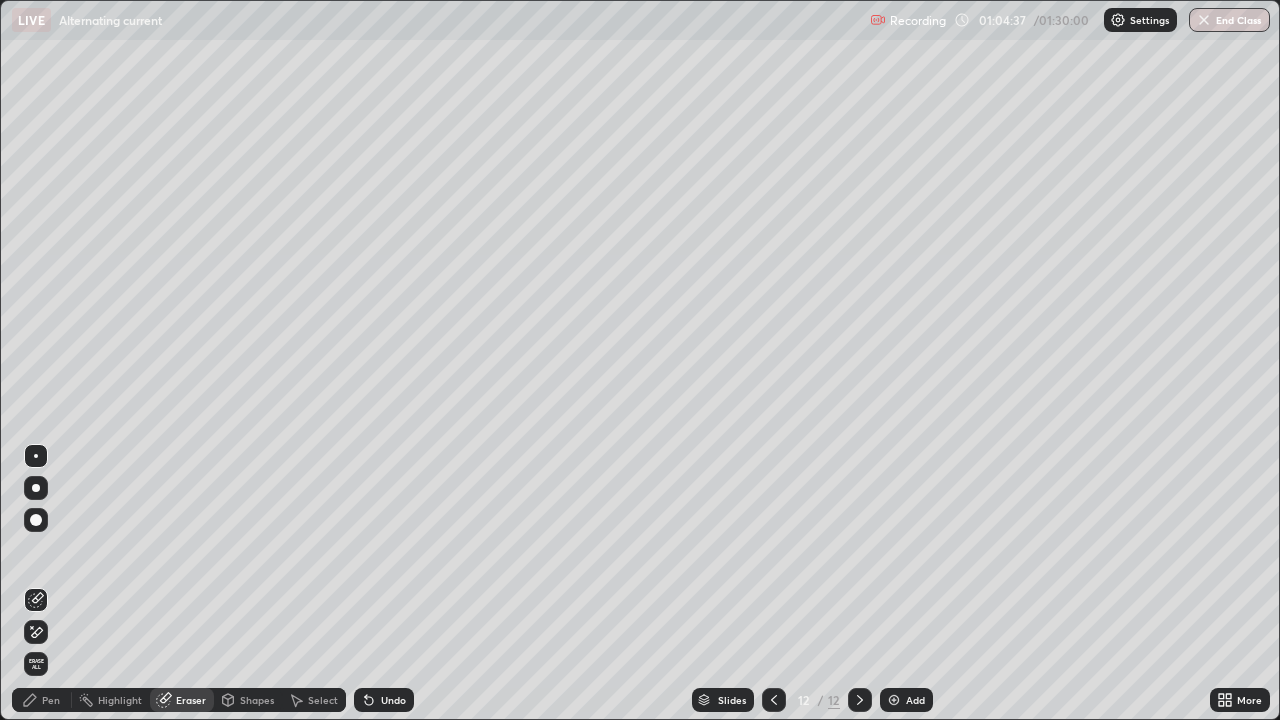 click on "Pen" at bounding box center [51, 700] 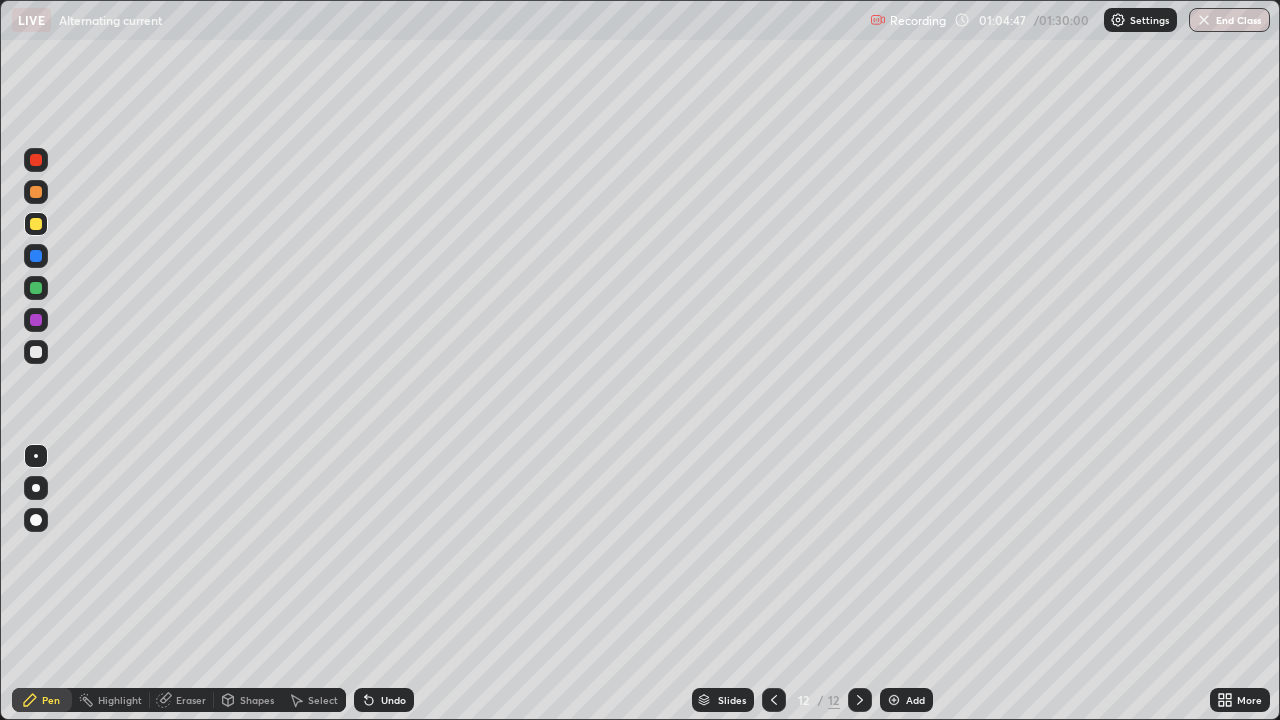 click on "Add" at bounding box center [906, 700] 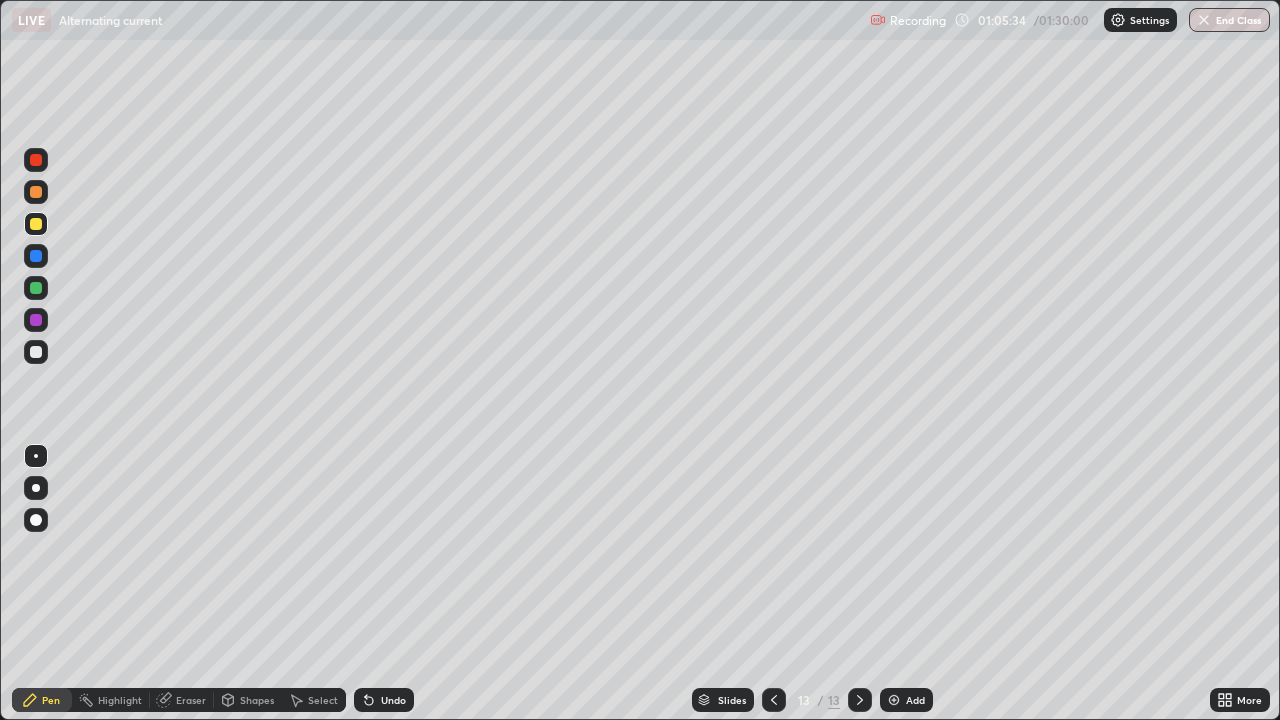 click on "Eraser" at bounding box center (191, 700) 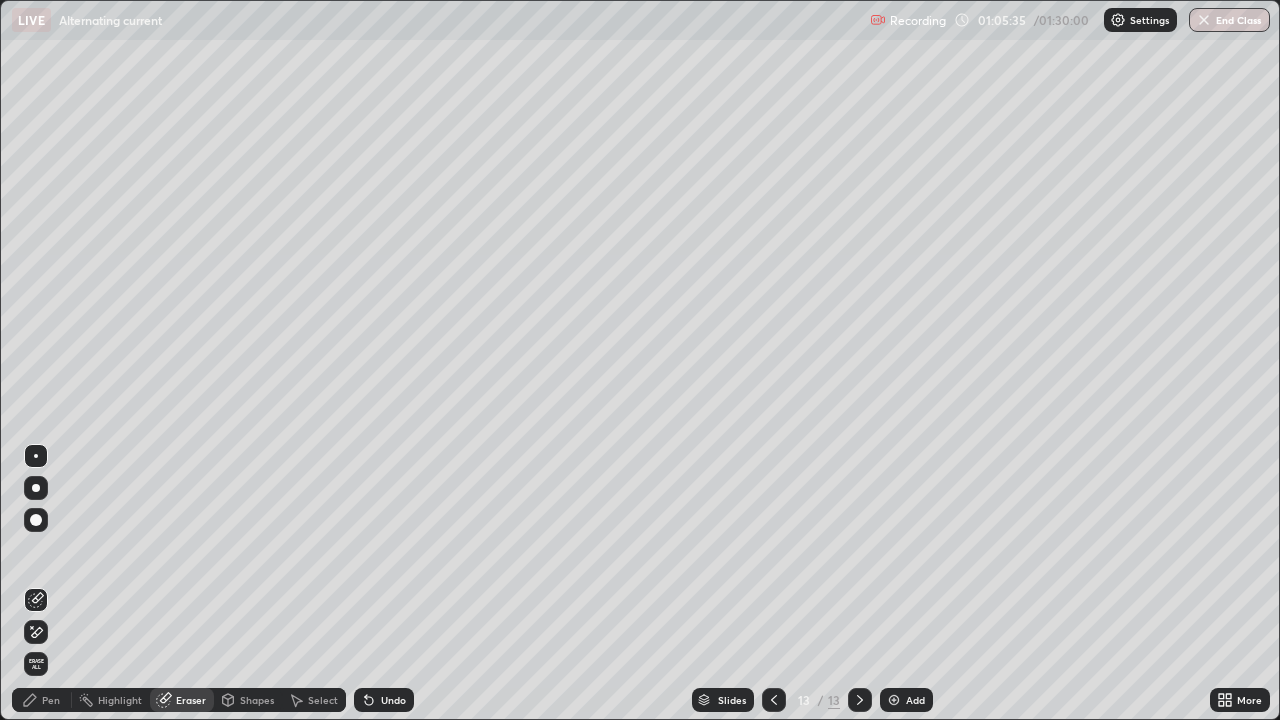 click on "Eraser" at bounding box center (191, 700) 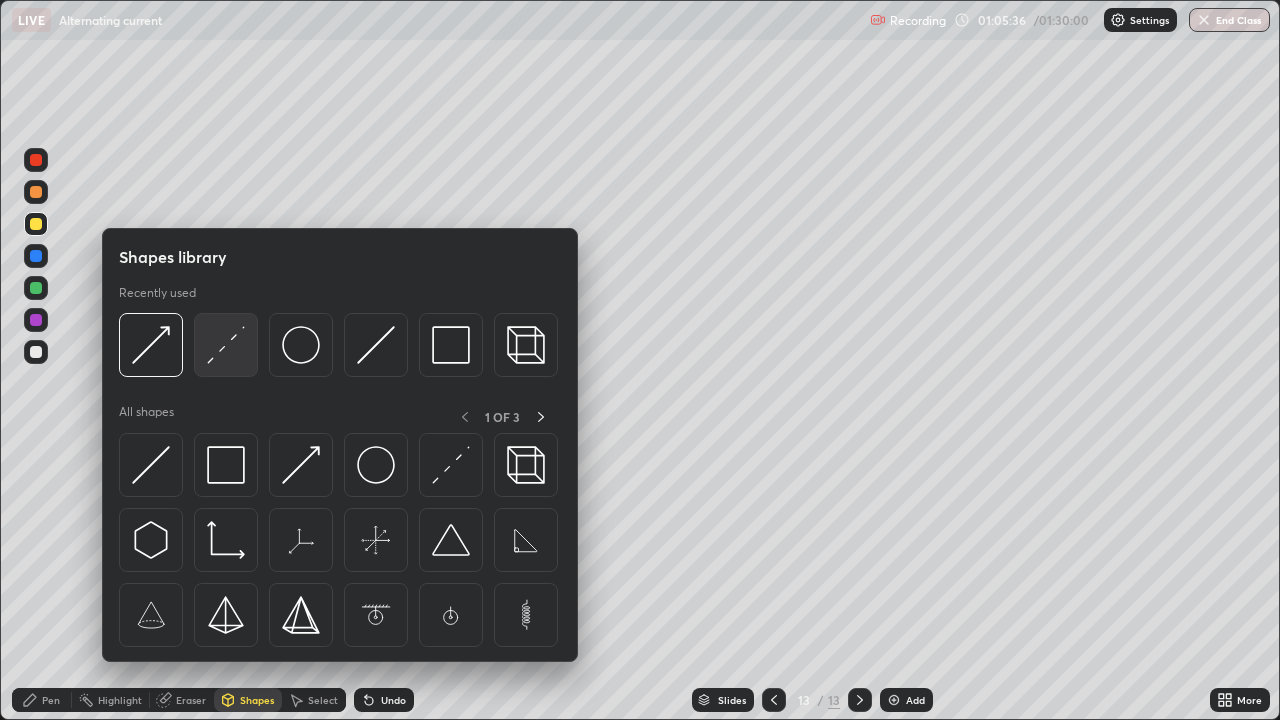 click at bounding box center (226, 345) 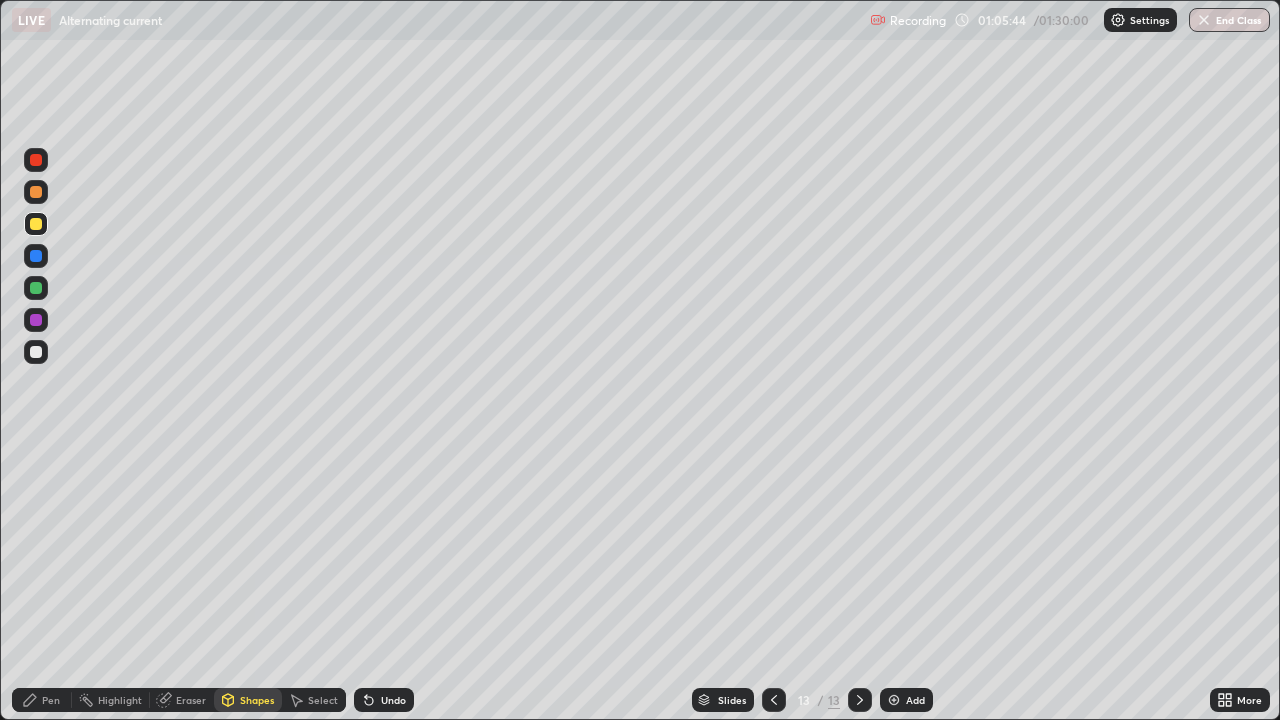 click on "Pen" at bounding box center (51, 700) 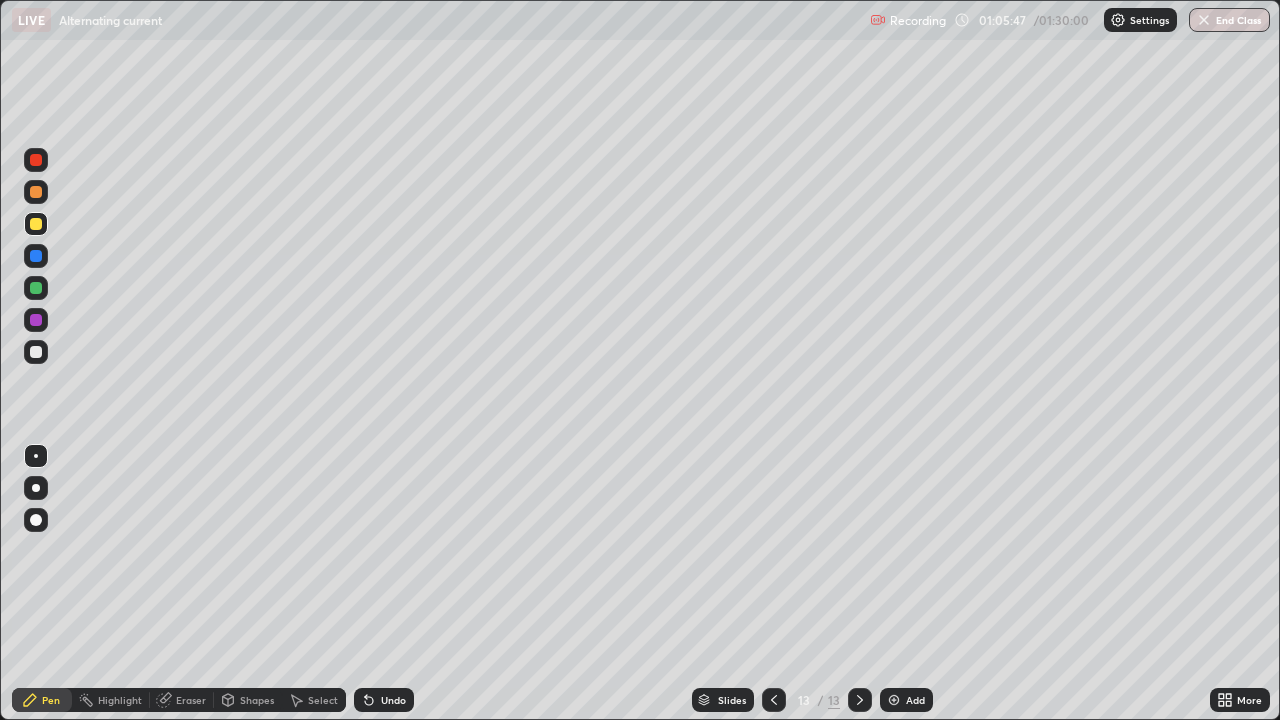 click at bounding box center [36, 352] 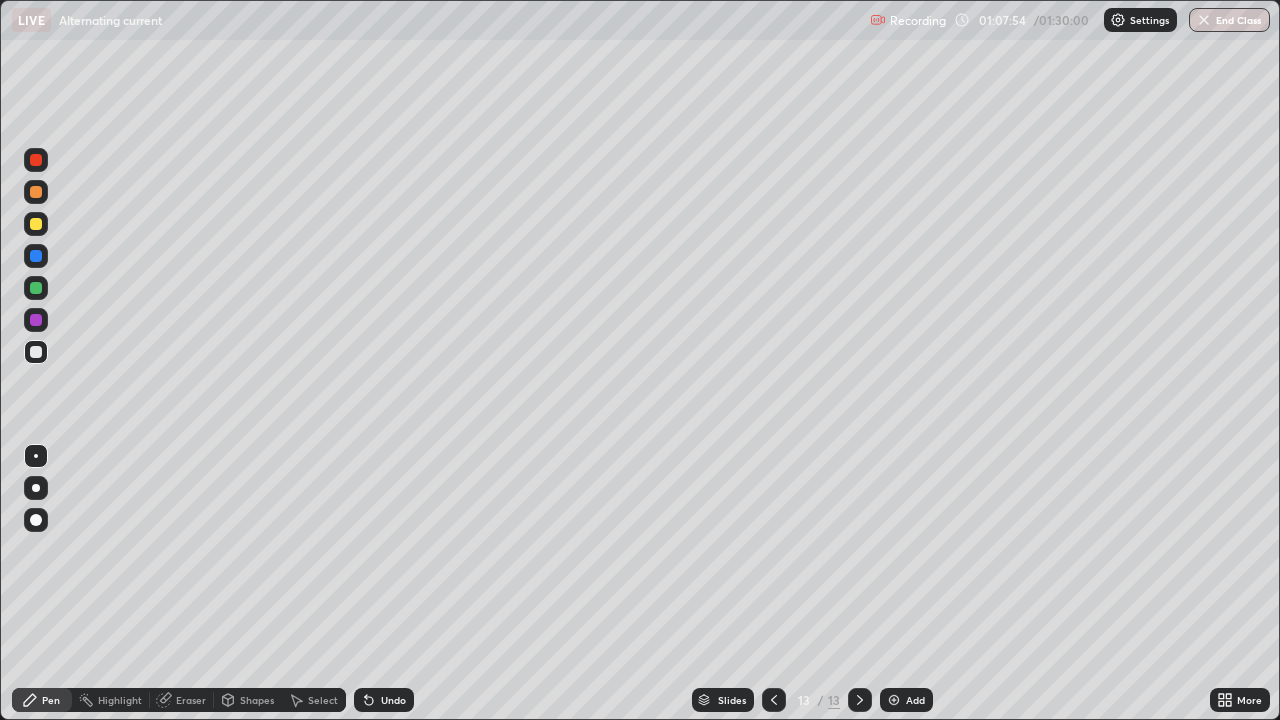 click at bounding box center [36, 224] 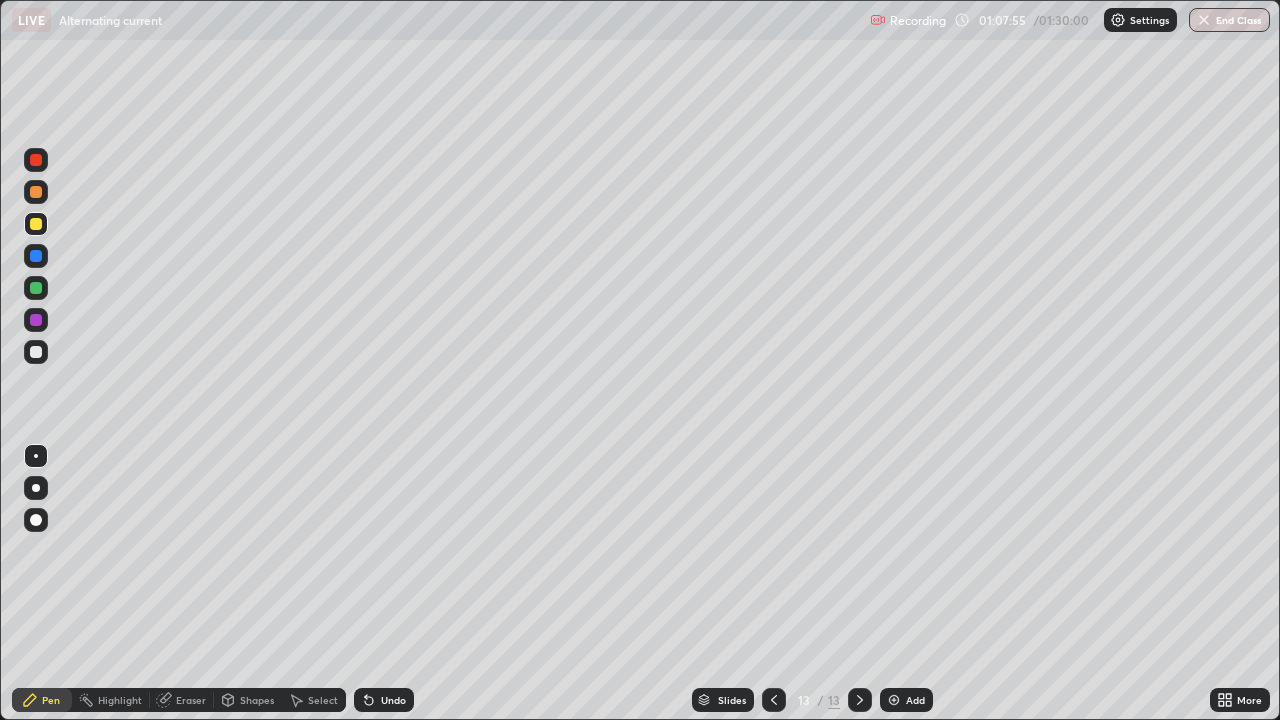 click on "Shapes" at bounding box center (257, 700) 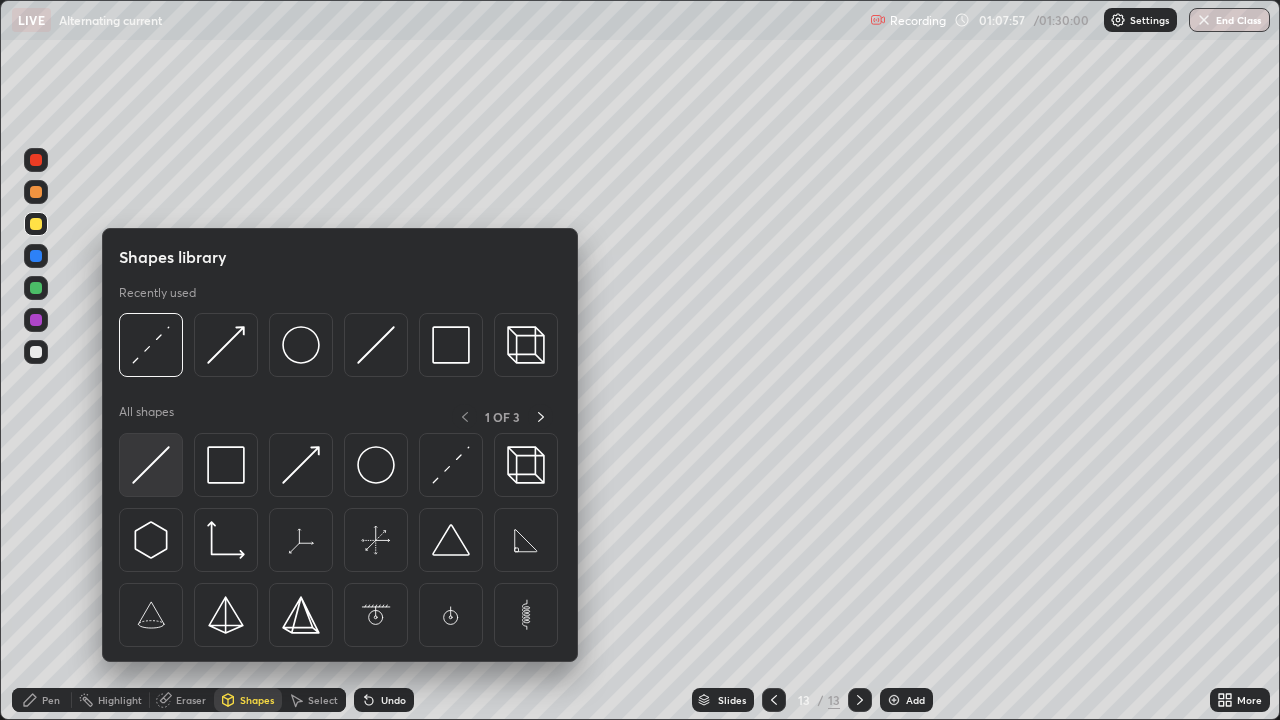 click at bounding box center [151, 465] 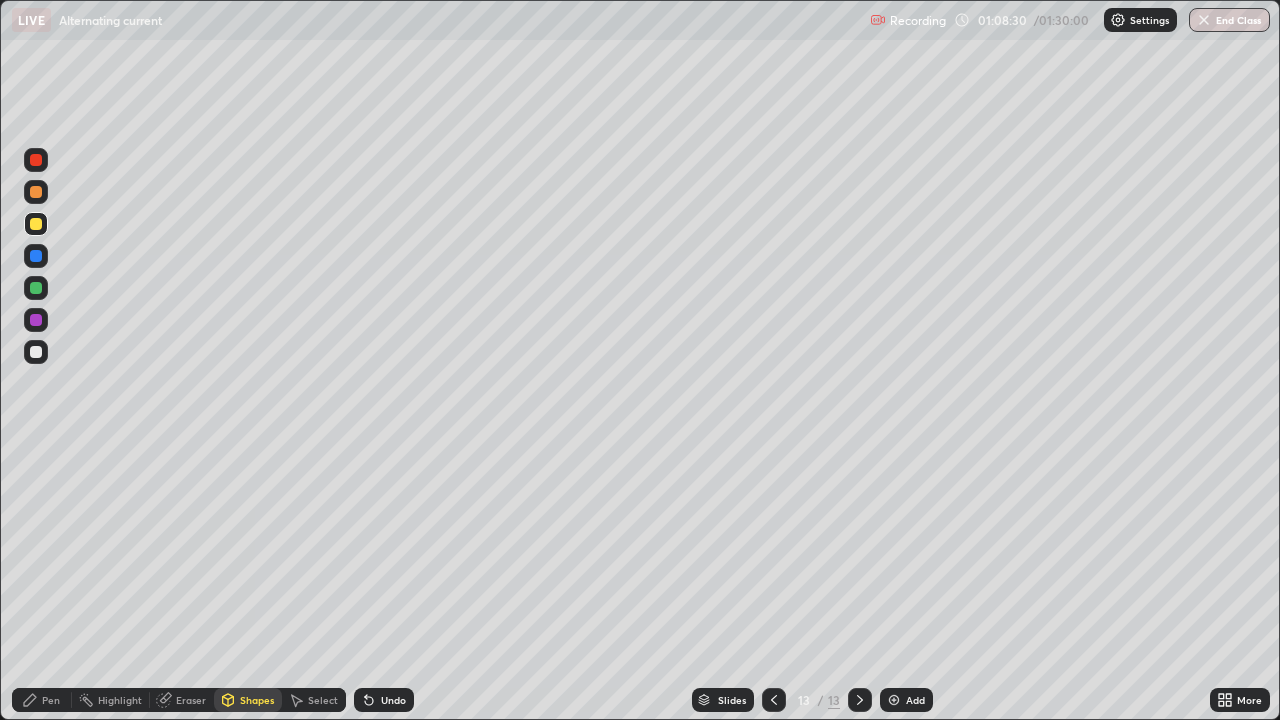 click on "Pen" at bounding box center [42, 700] 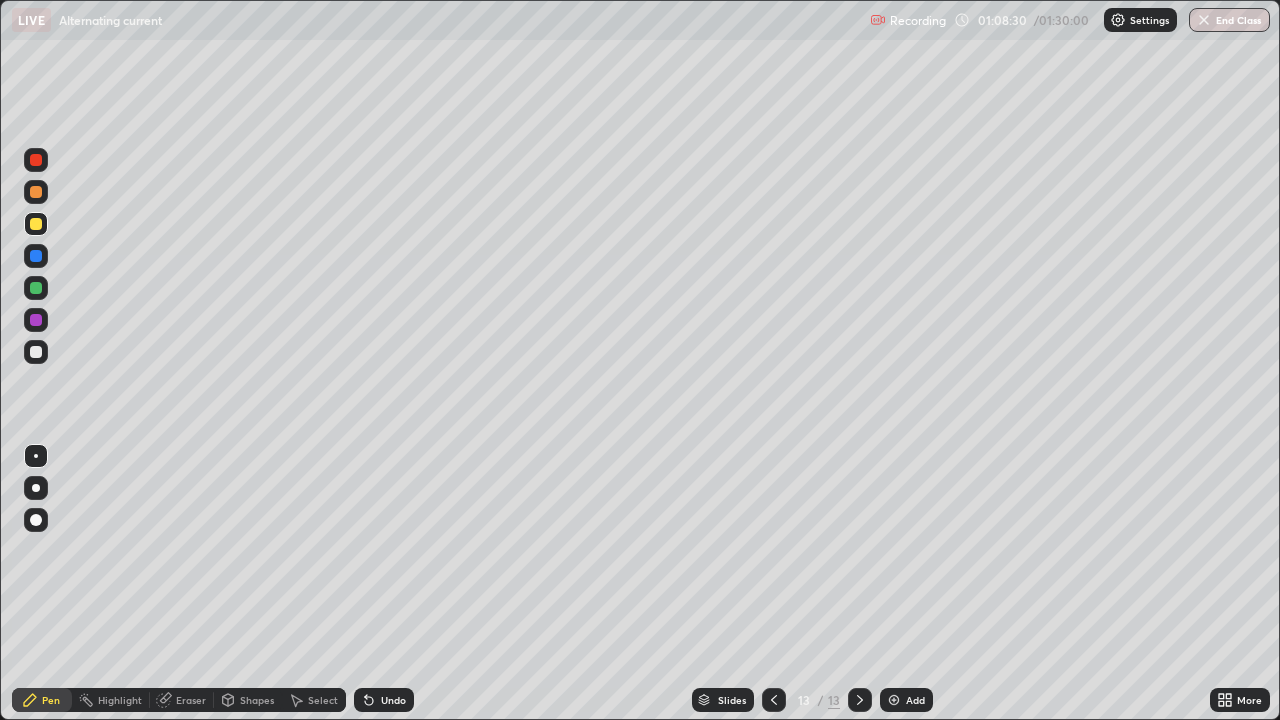 click at bounding box center (36, 352) 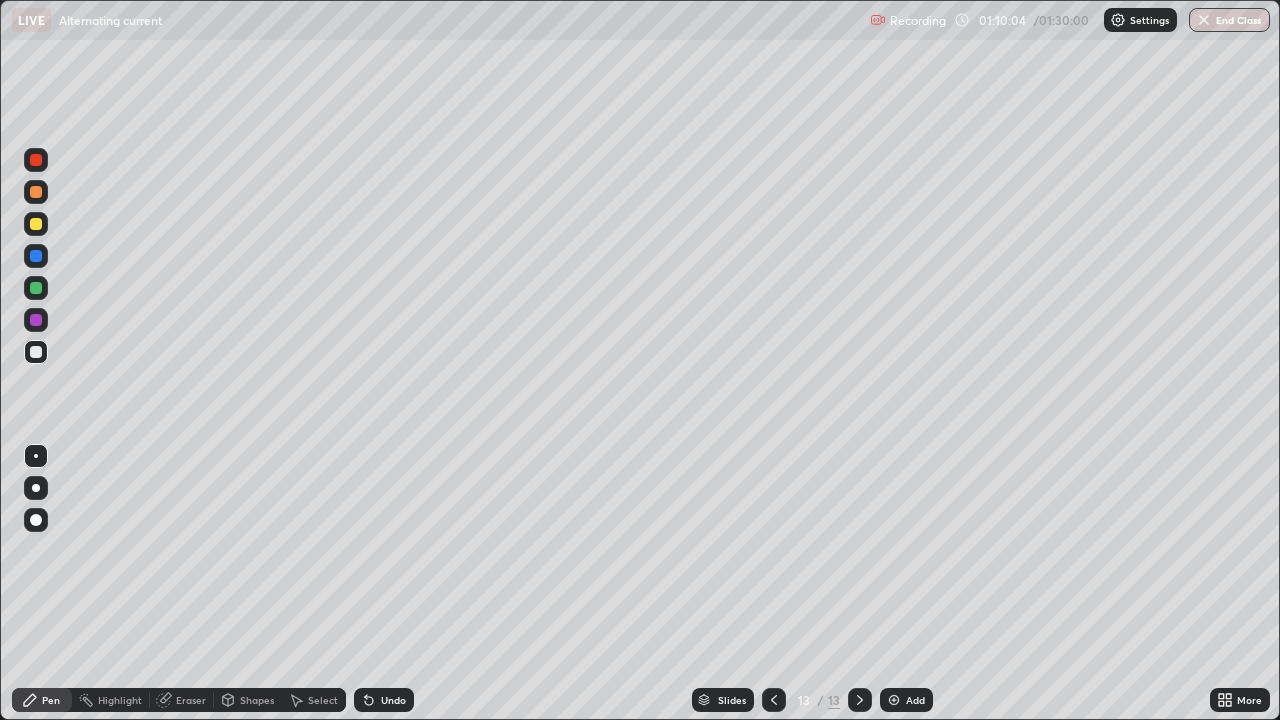 click 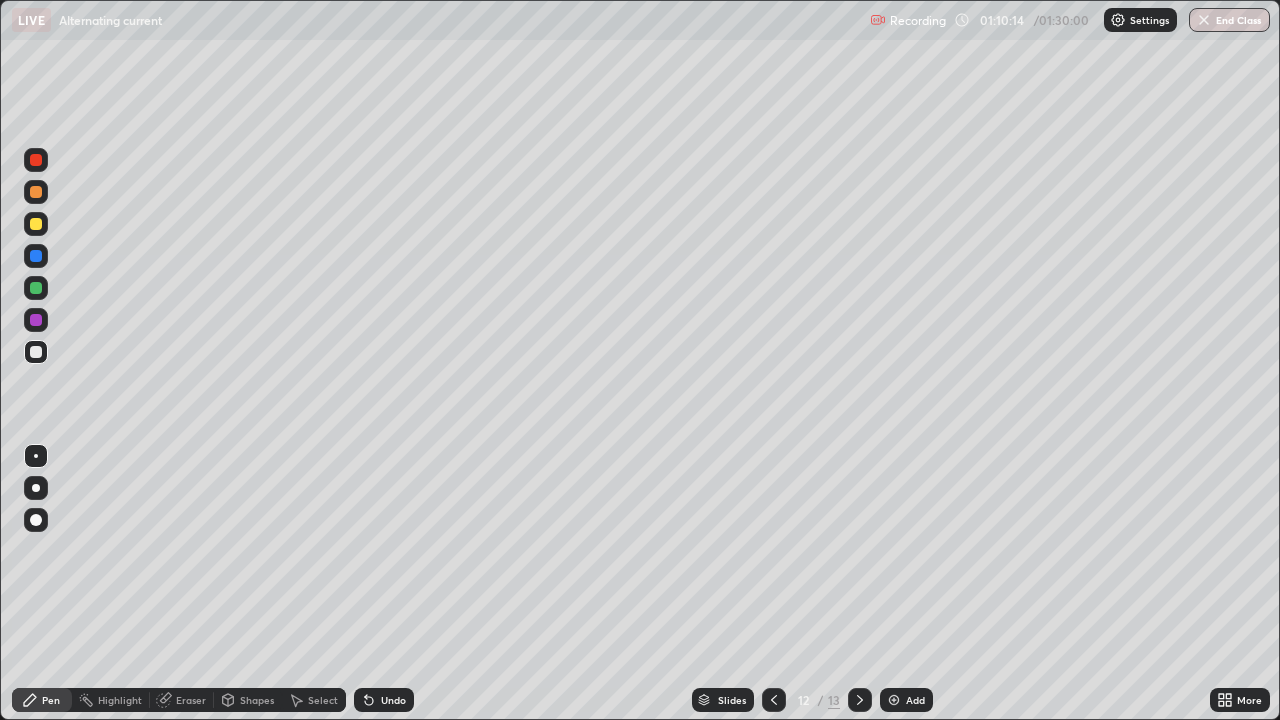click 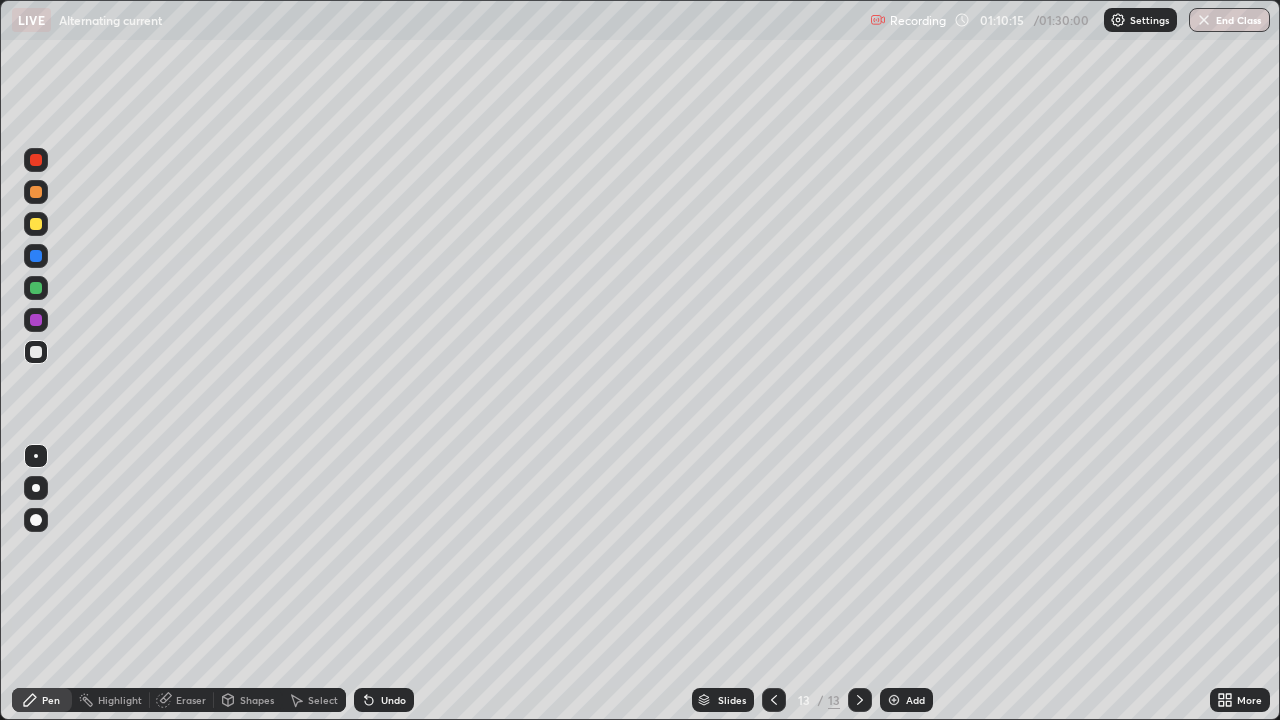 click at bounding box center [860, 700] 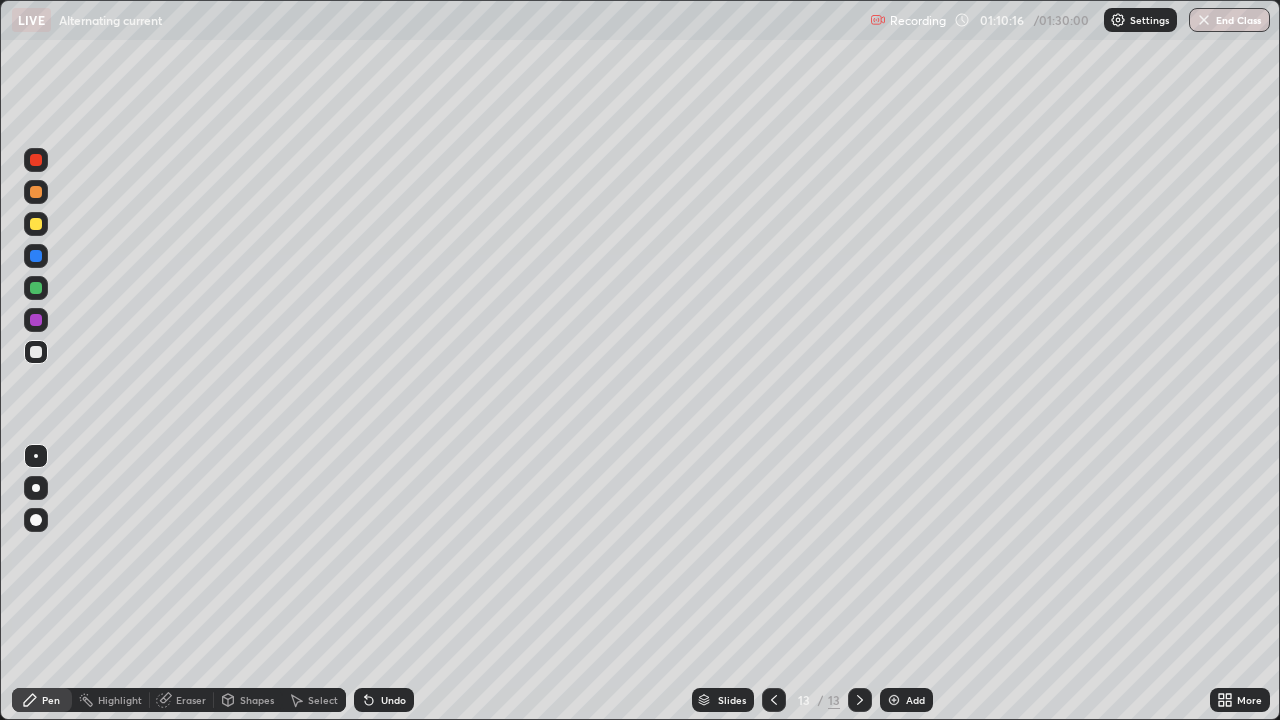 click 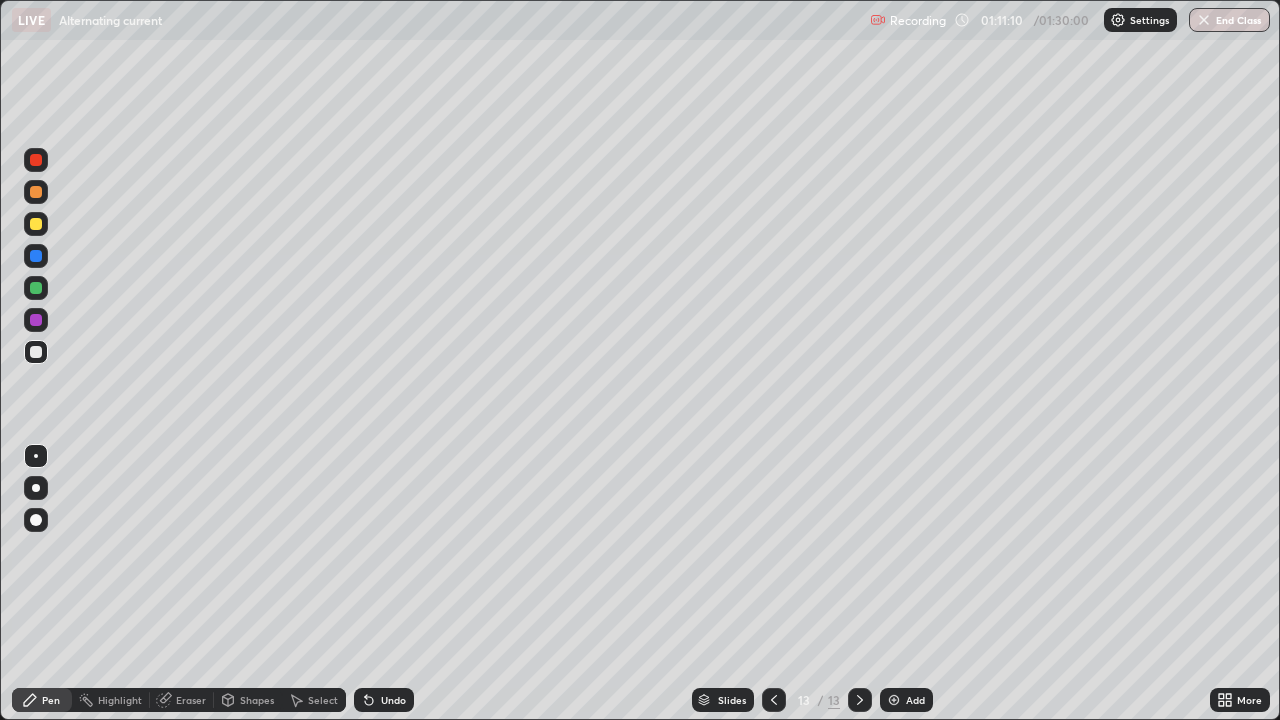 click on "Erase all" at bounding box center [36, 360] 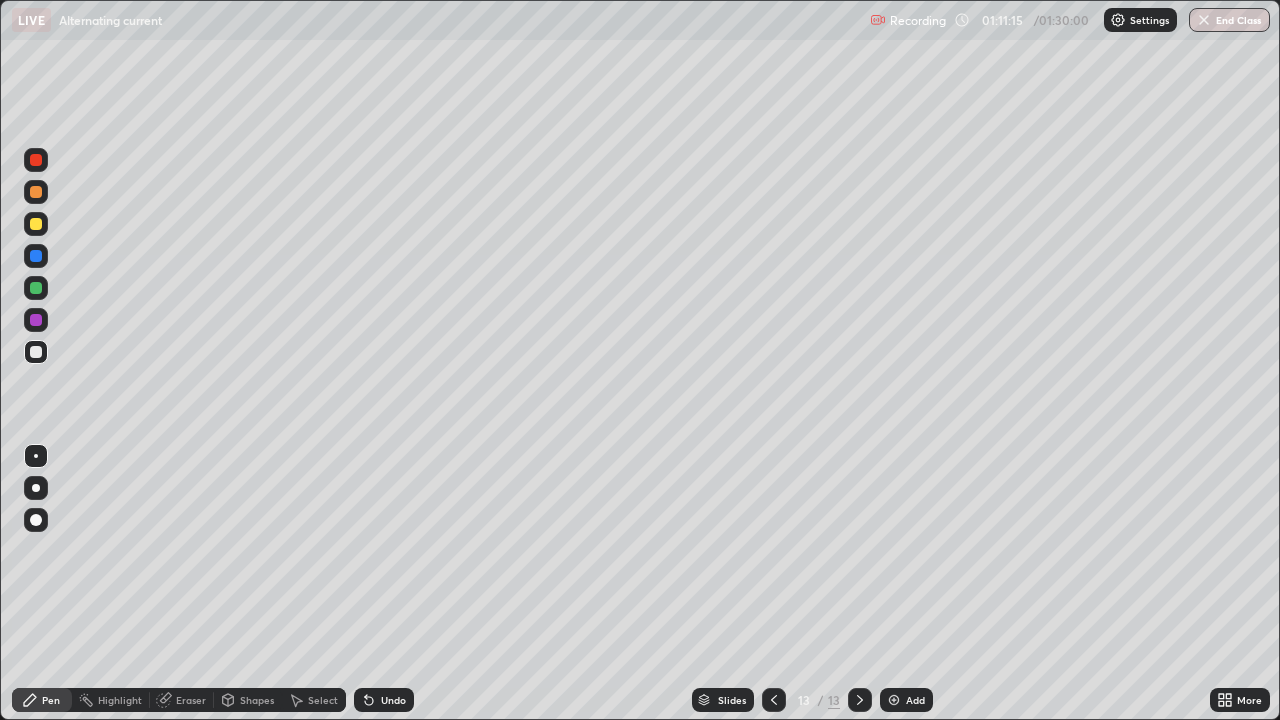 click on "Add" at bounding box center (906, 700) 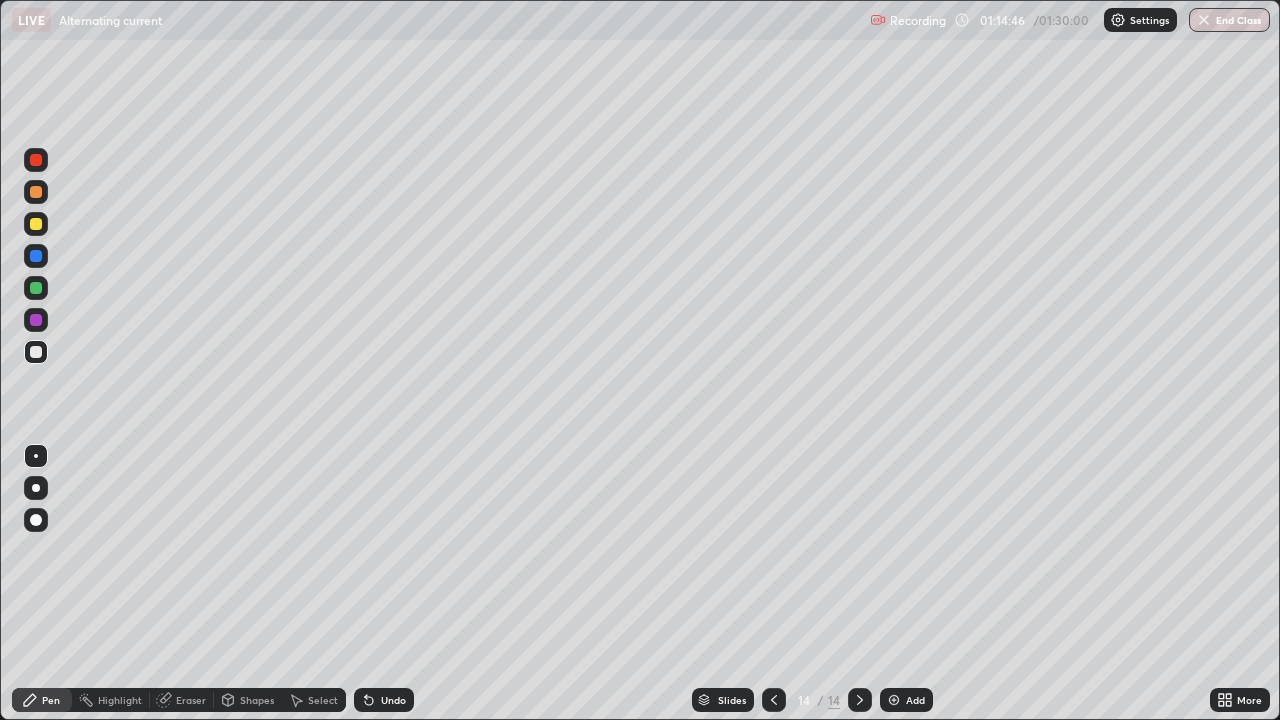 click on "Select" at bounding box center [323, 700] 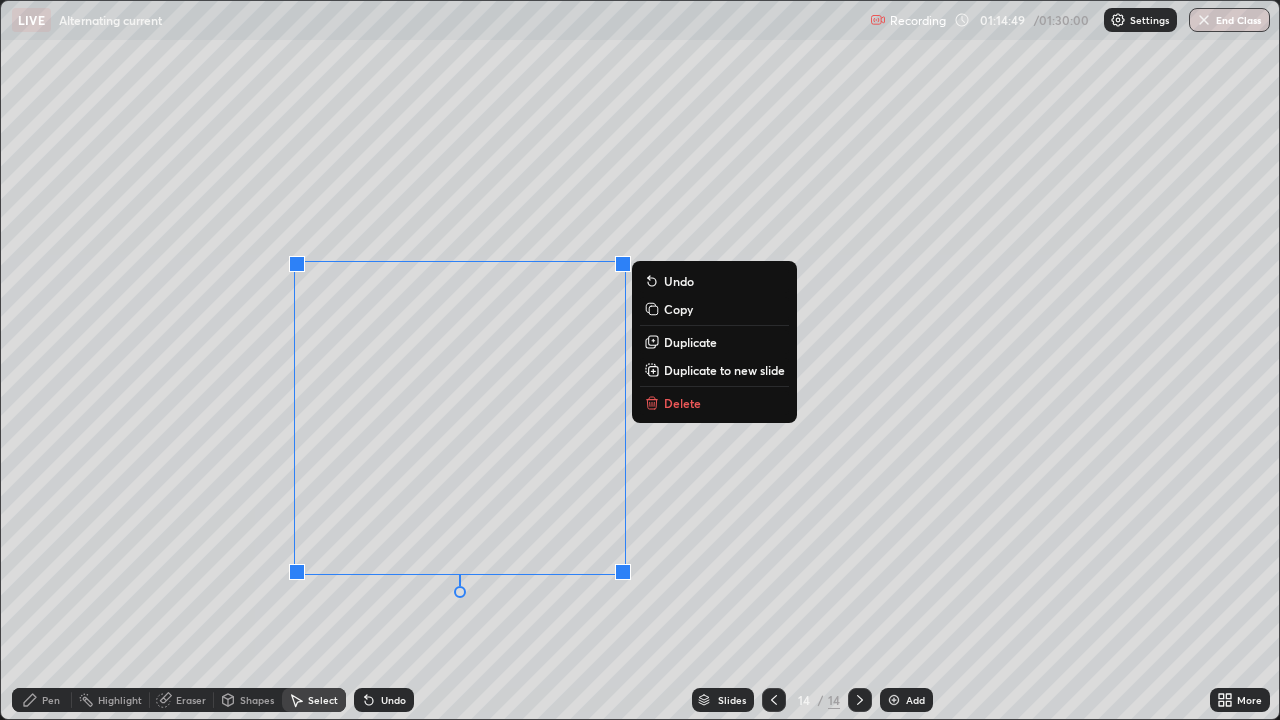 click on "Delete" at bounding box center [682, 403] 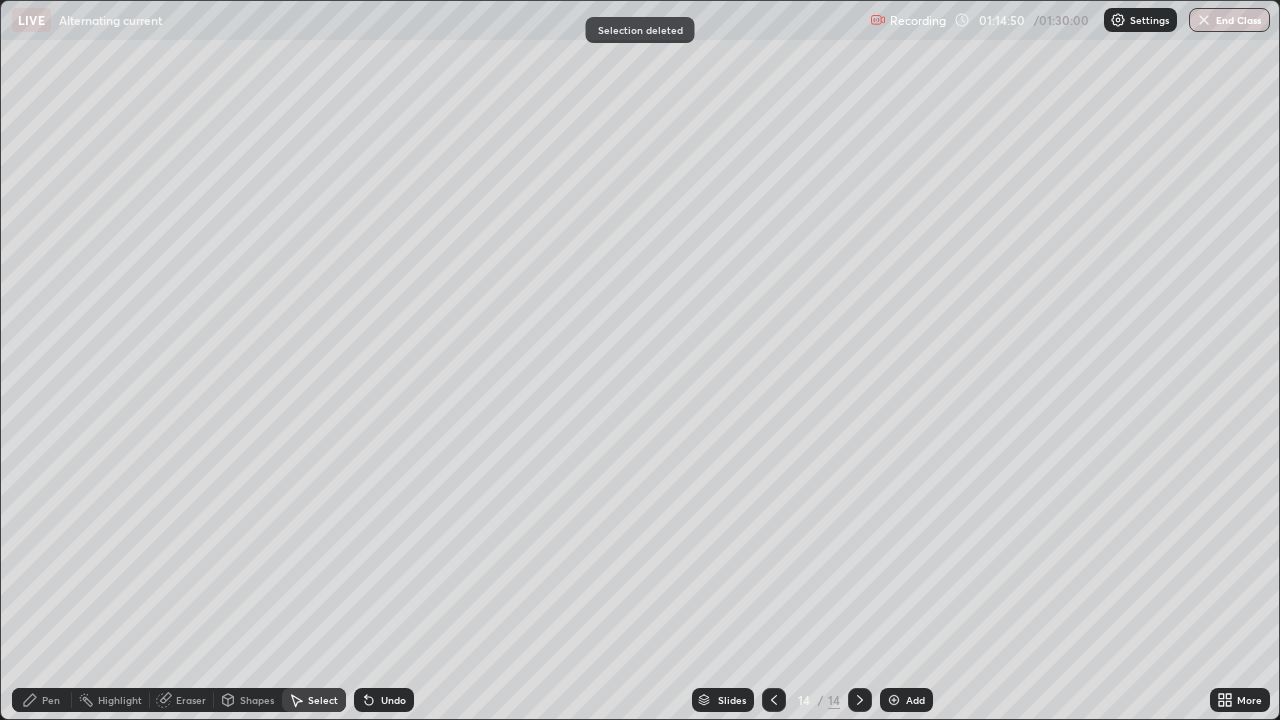 click on "Pen" at bounding box center [51, 700] 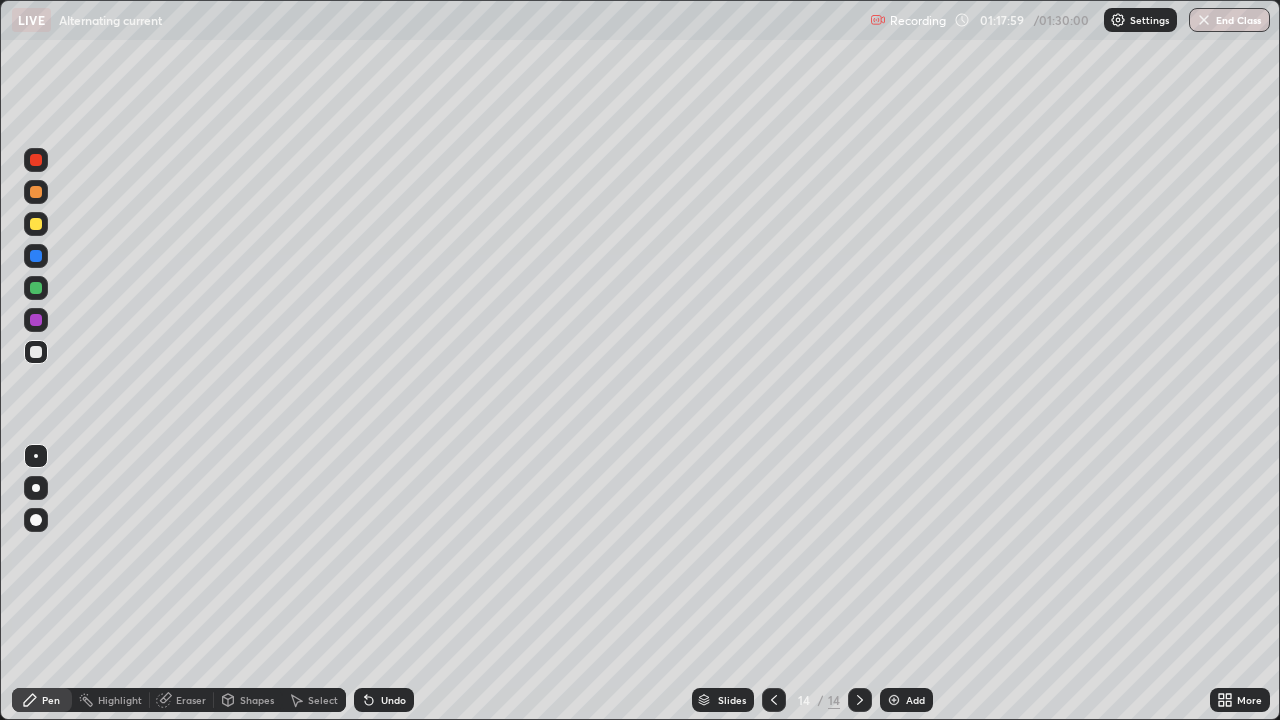 click at bounding box center (894, 700) 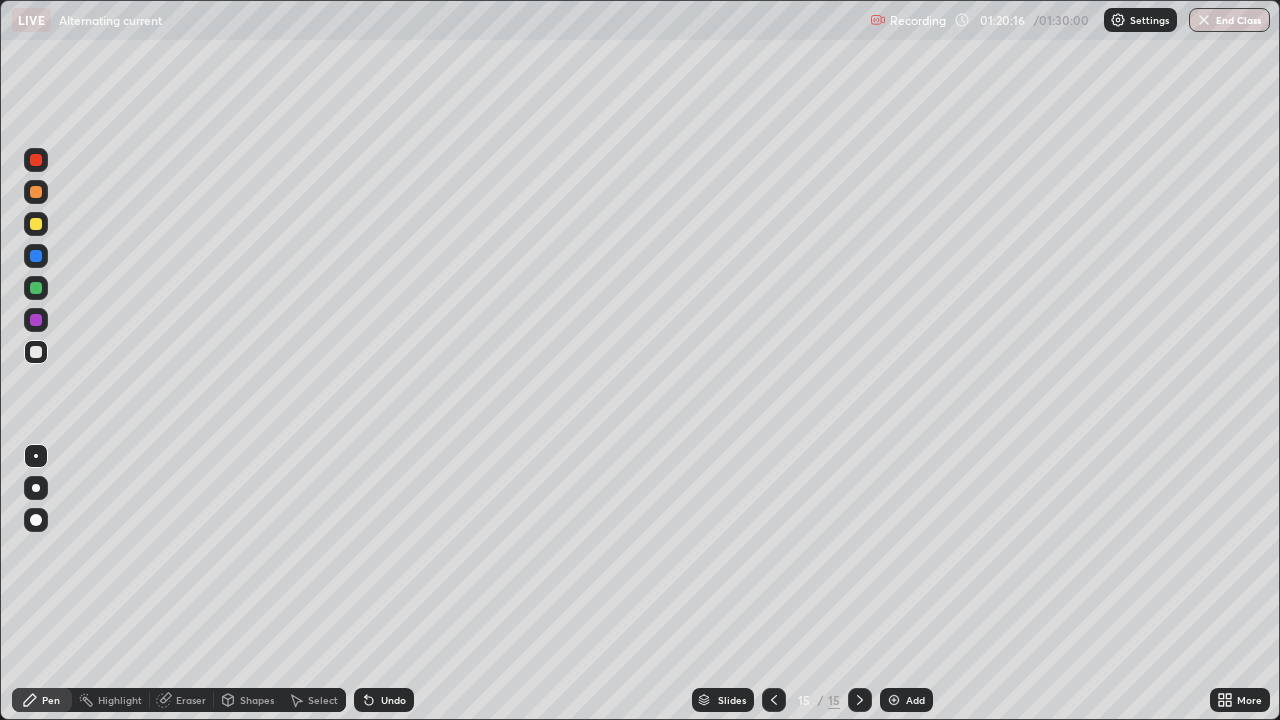 click on "Undo" at bounding box center (393, 700) 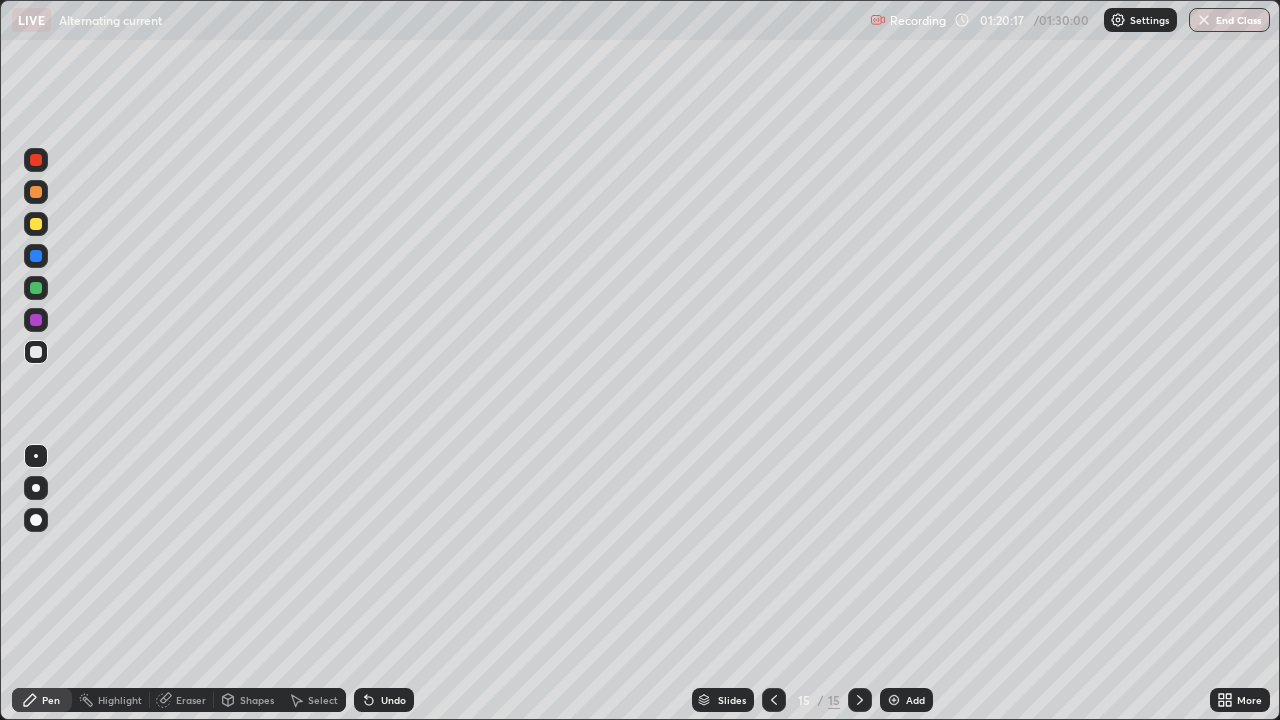 click on "Undo" at bounding box center [384, 700] 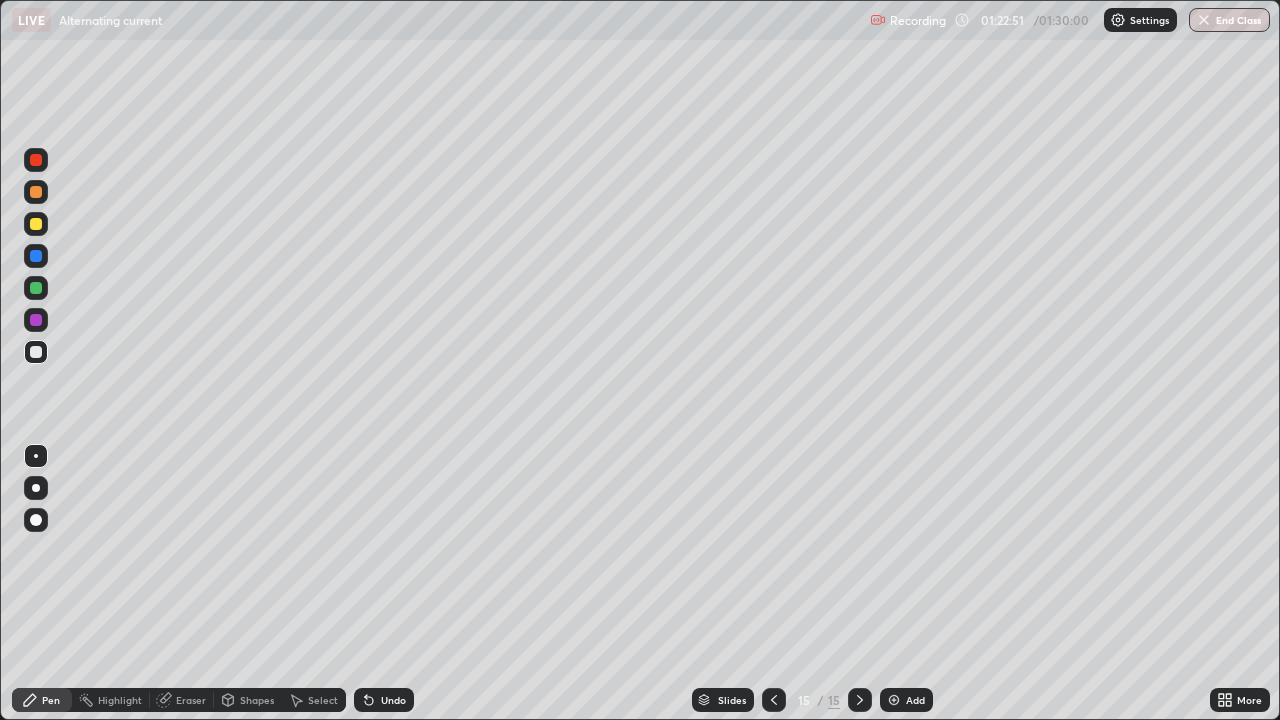 click on "Add" at bounding box center [906, 700] 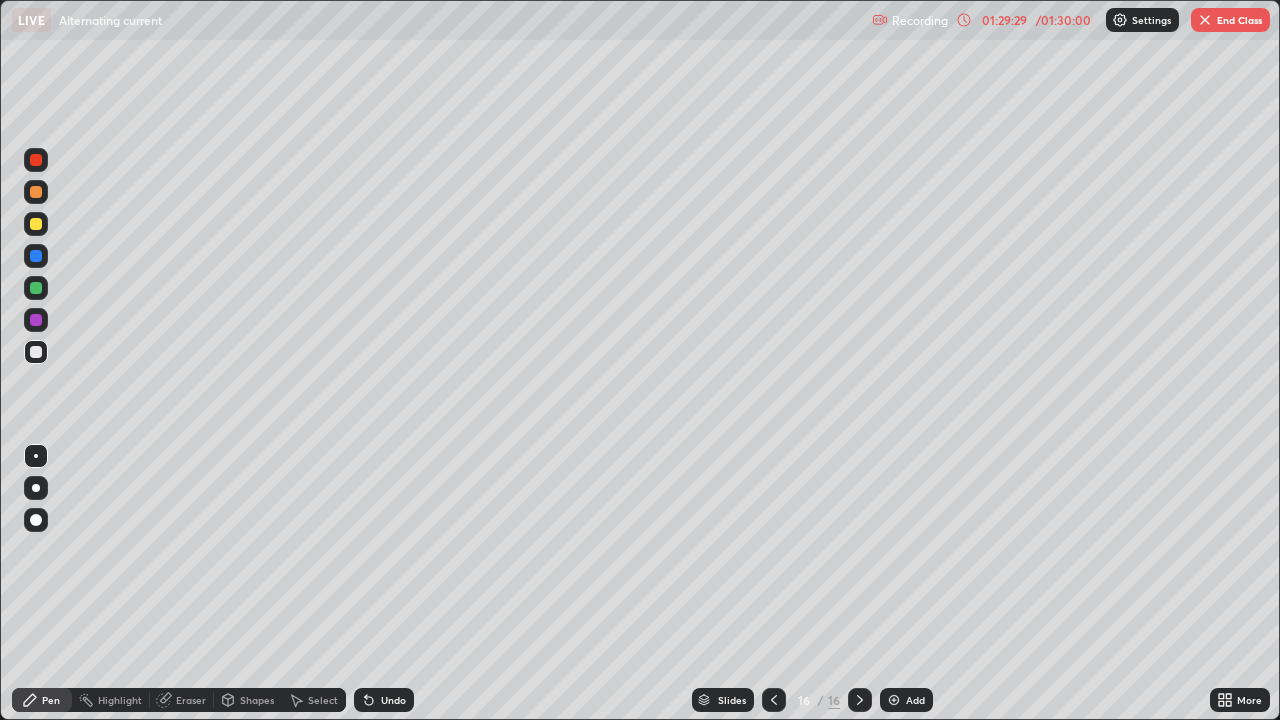 click on "End Class" at bounding box center [1230, 20] 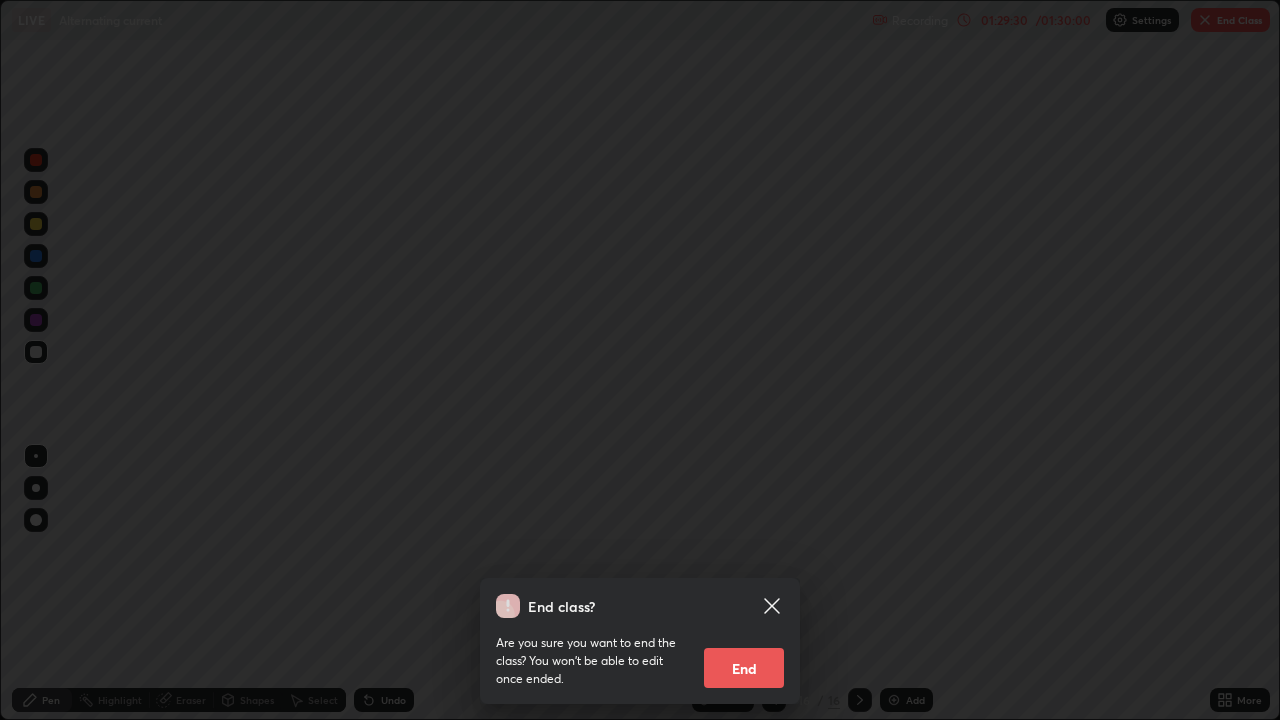 click on "End" at bounding box center [744, 668] 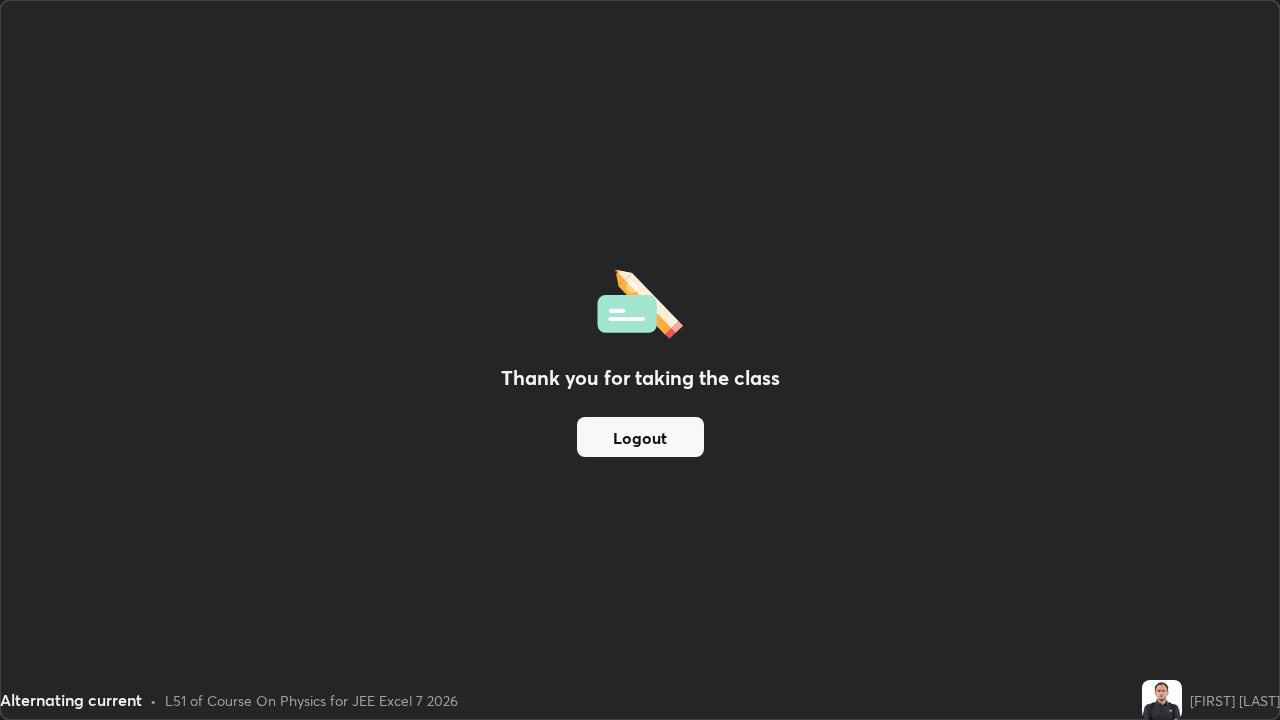 click on "Logout" at bounding box center [640, 437] 